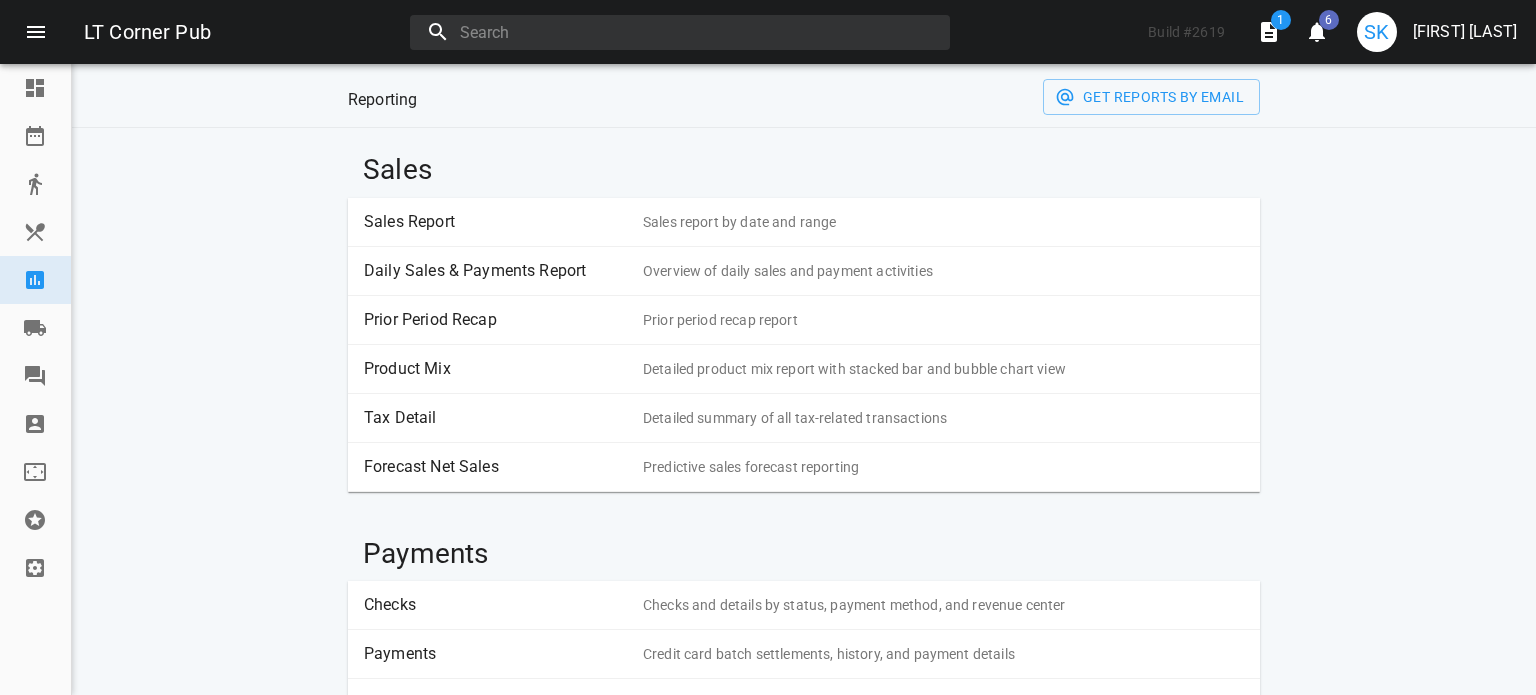 scroll, scrollTop: 0, scrollLeft: 0, axis: both 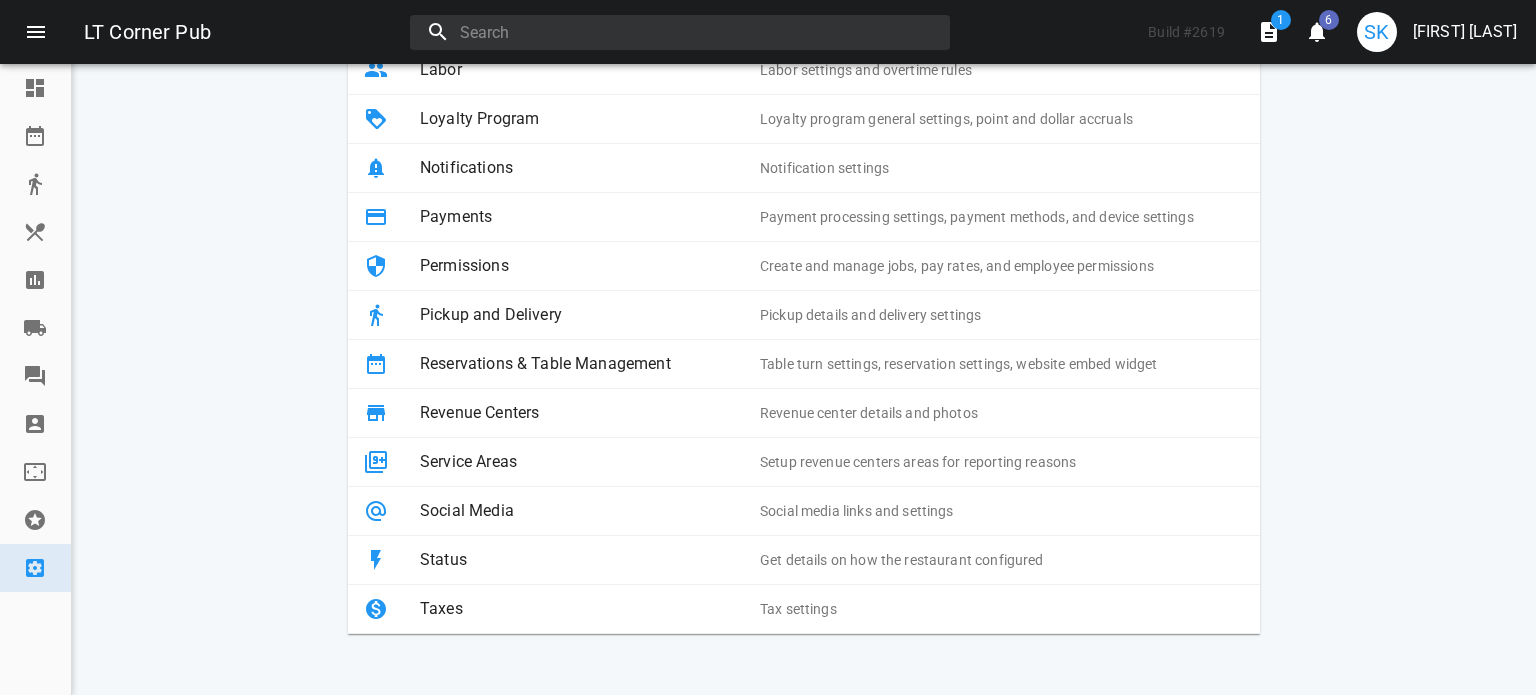 click on "Permissions" at bounding box center (590, 266) 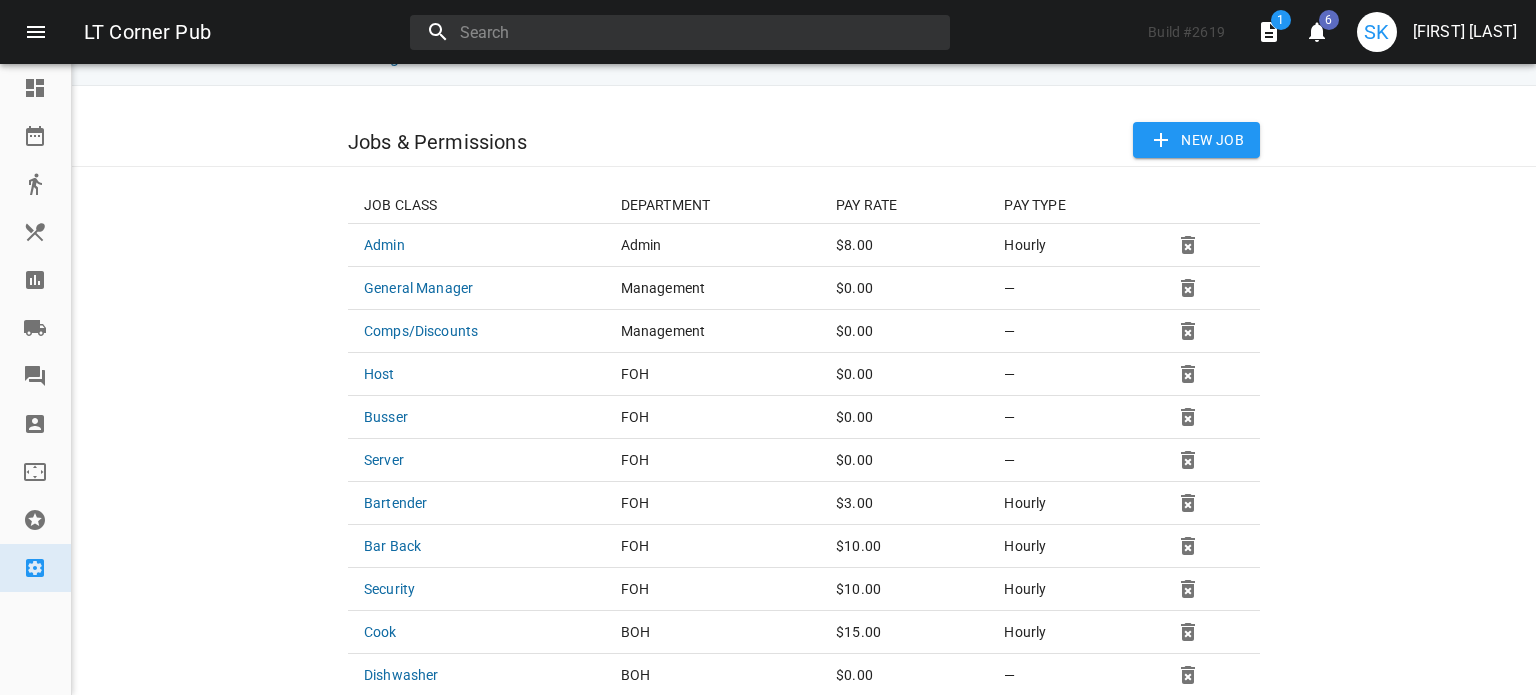 scroll, scrollTop: 0, scrollLeft: 0, axis: both 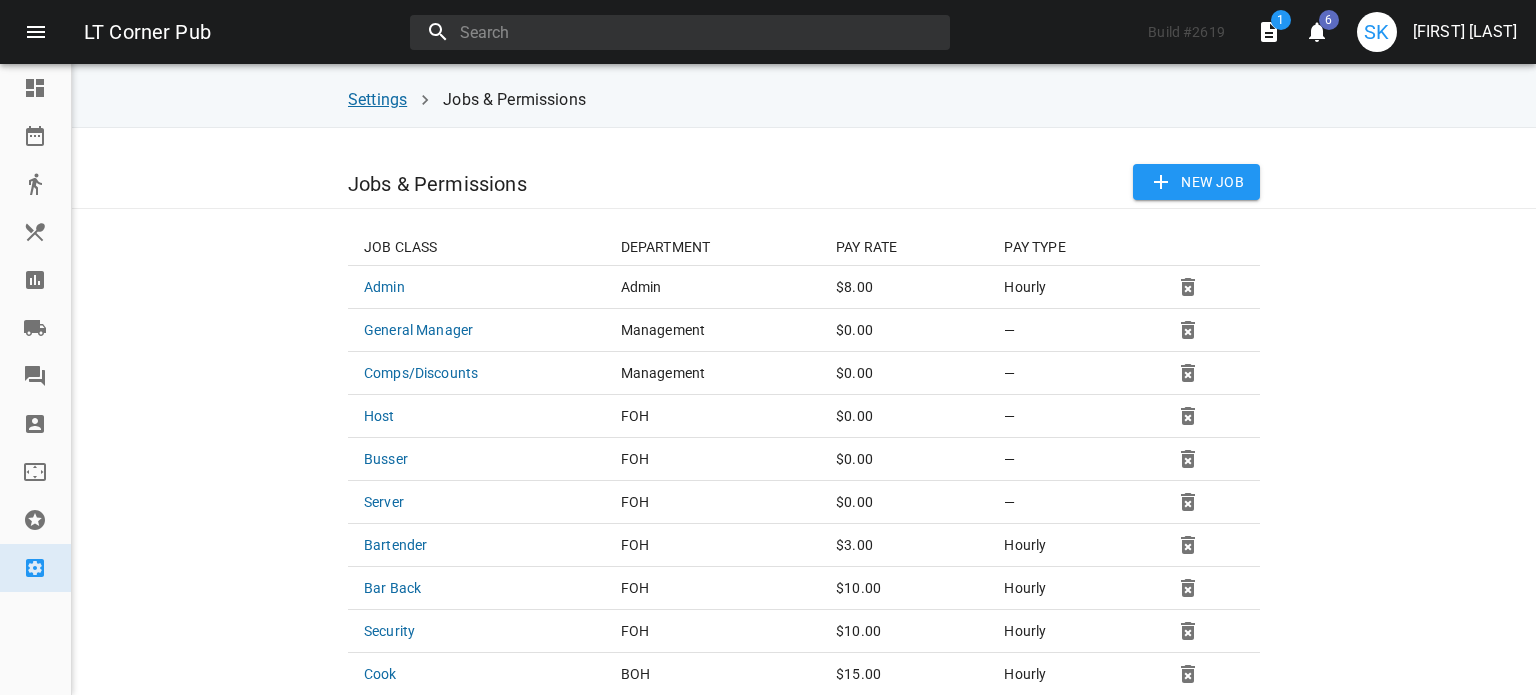 click on "Settings" at bounding box center [377, 99] 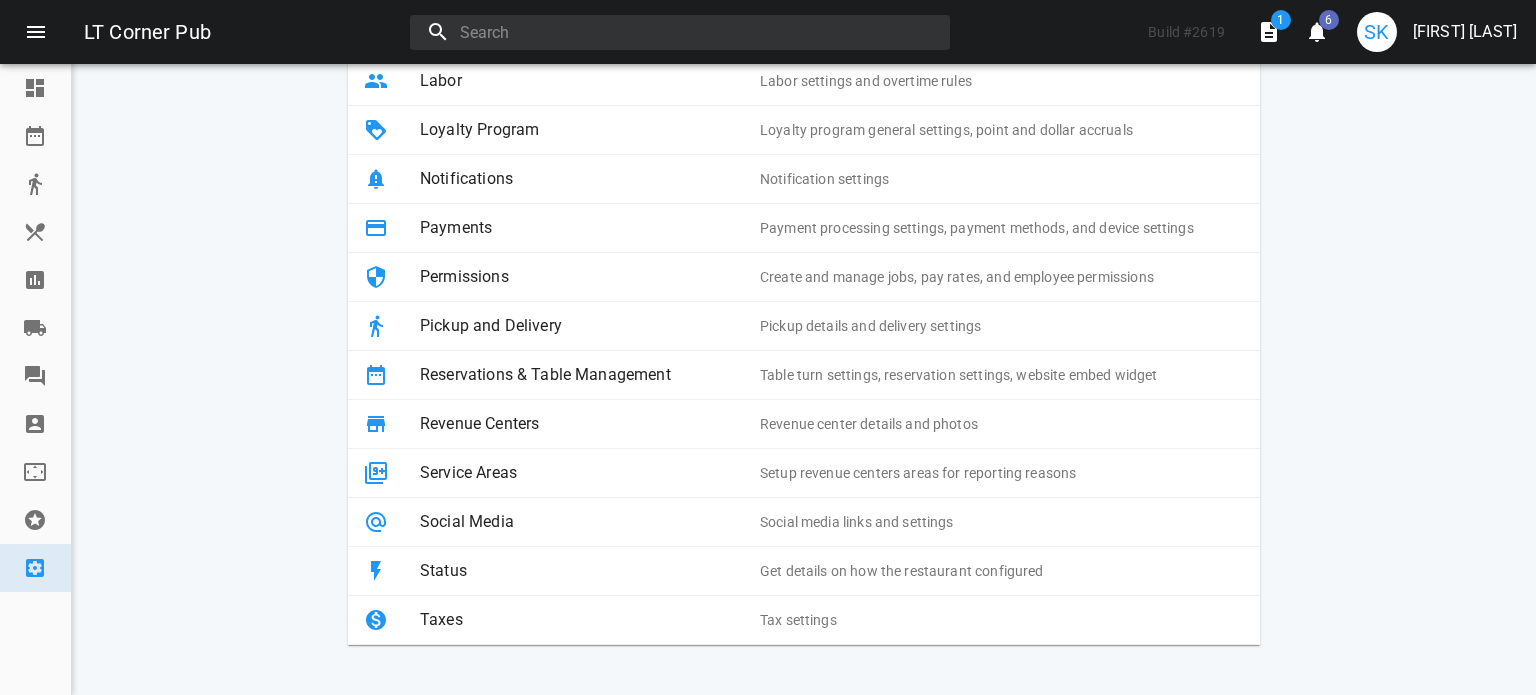 scroll, scrollTop: 600, scrollLeft: 0, axis: vertical 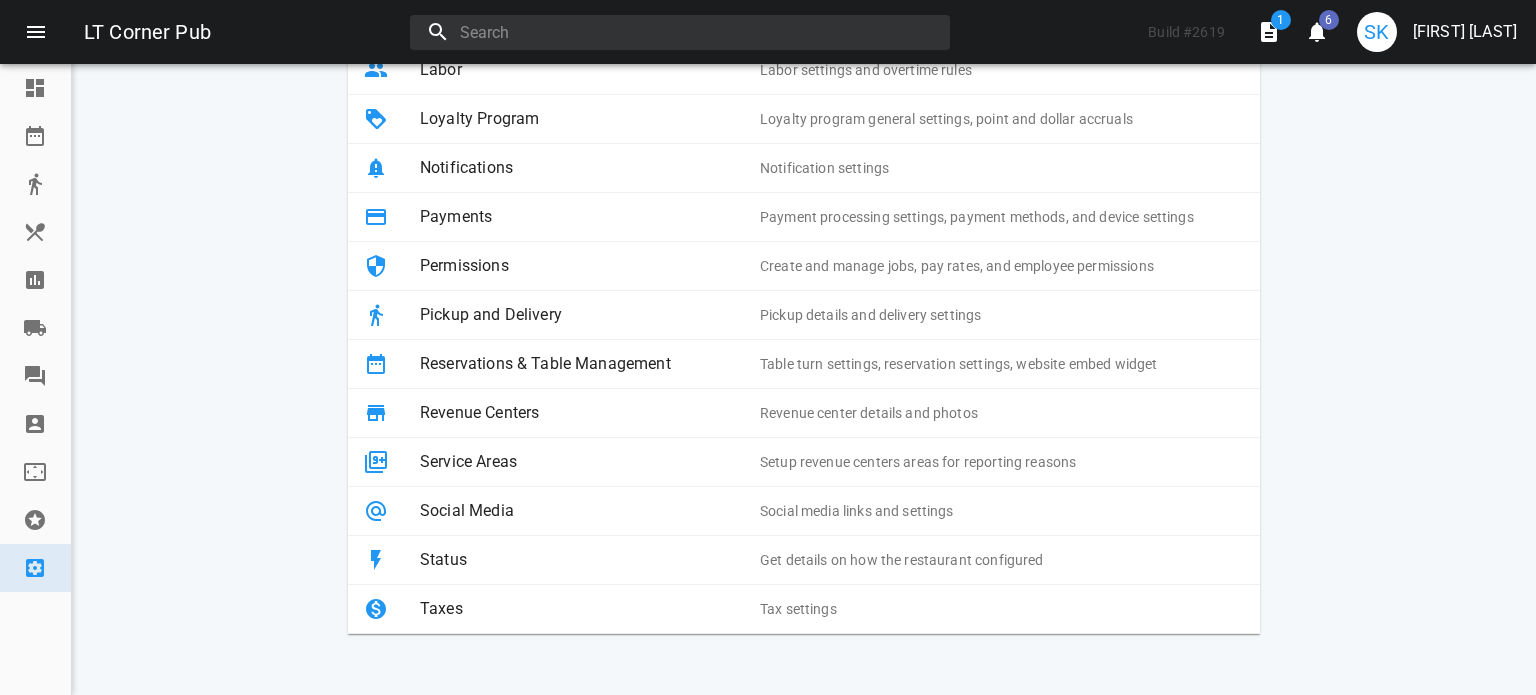 click on "Revenue Centers" at bounding box center (590, 413) 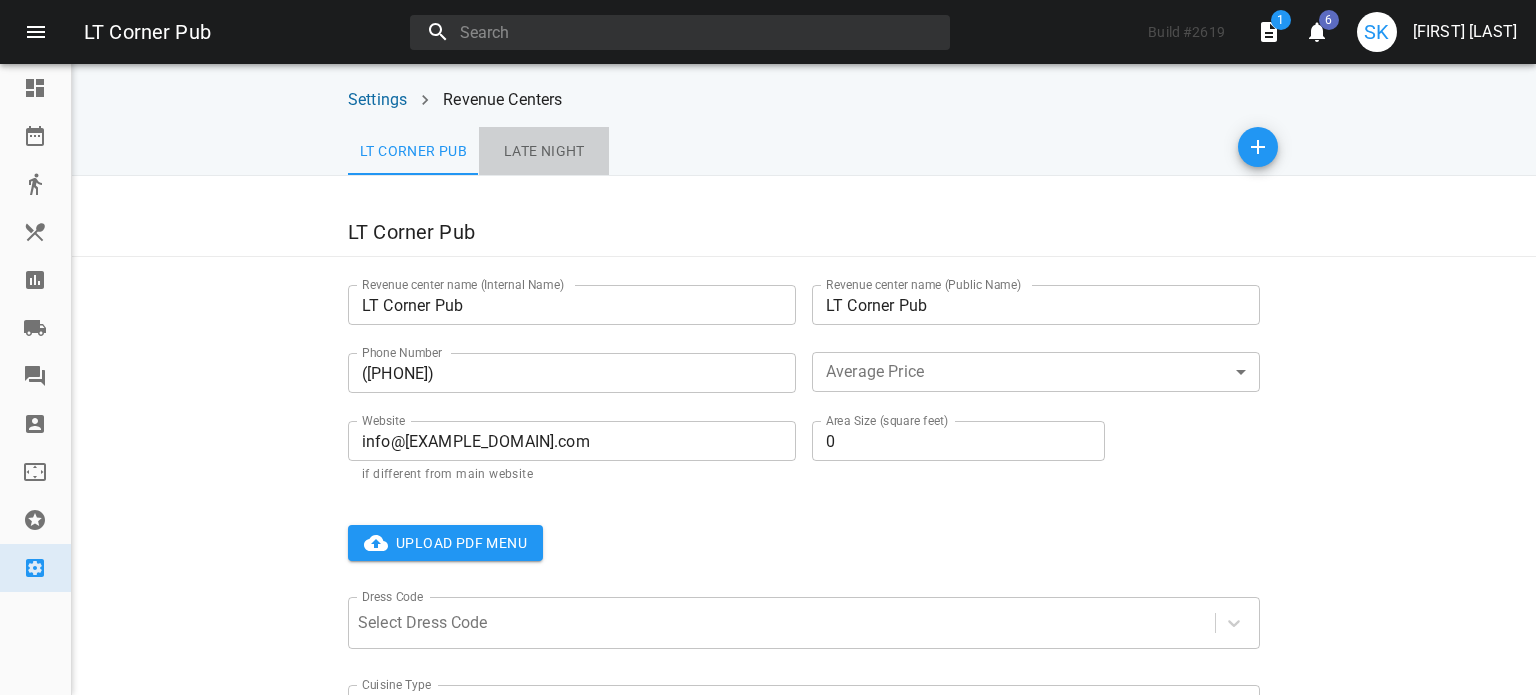 click on "Late Night" at bounding box center [413, 151] 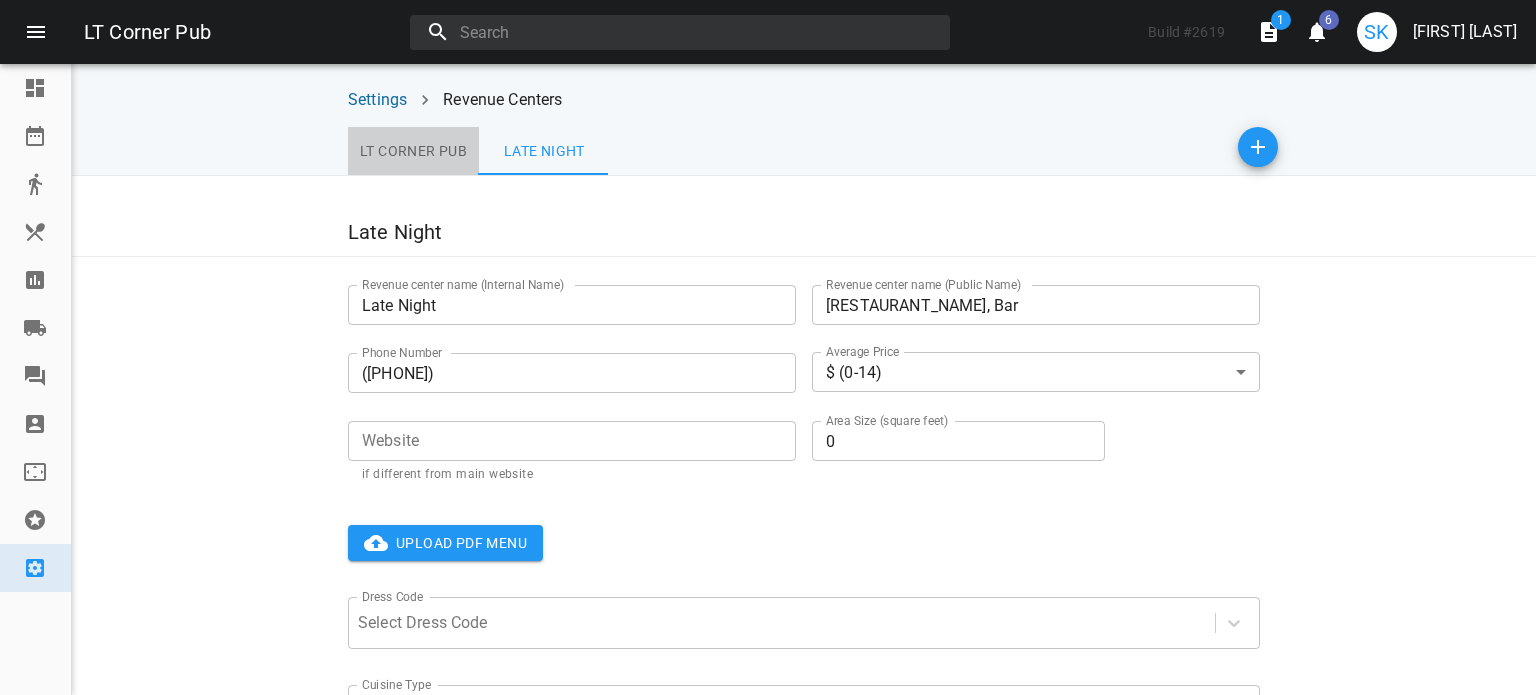 click on "LT Corner Pub" at bounding box center [413, 151] 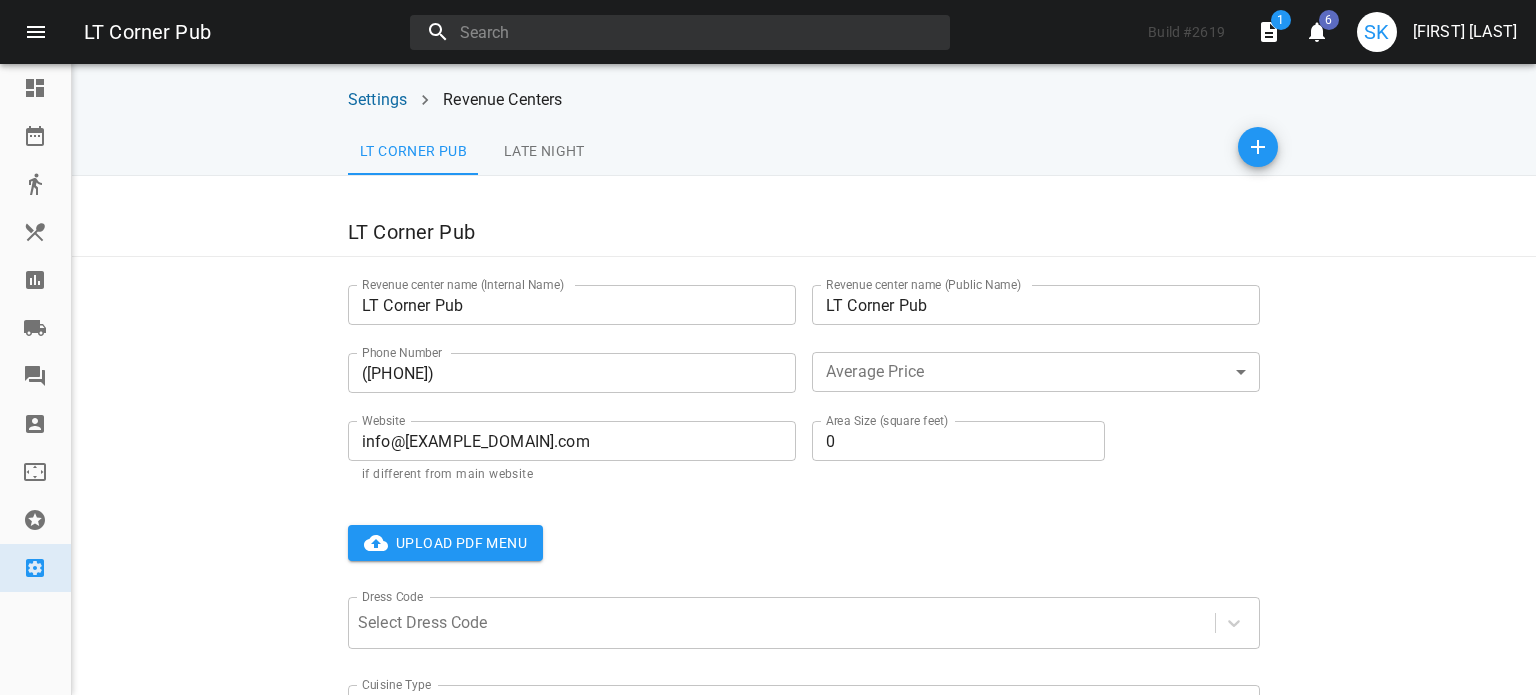 click on "Late Night" at bounding box center (413, 151) 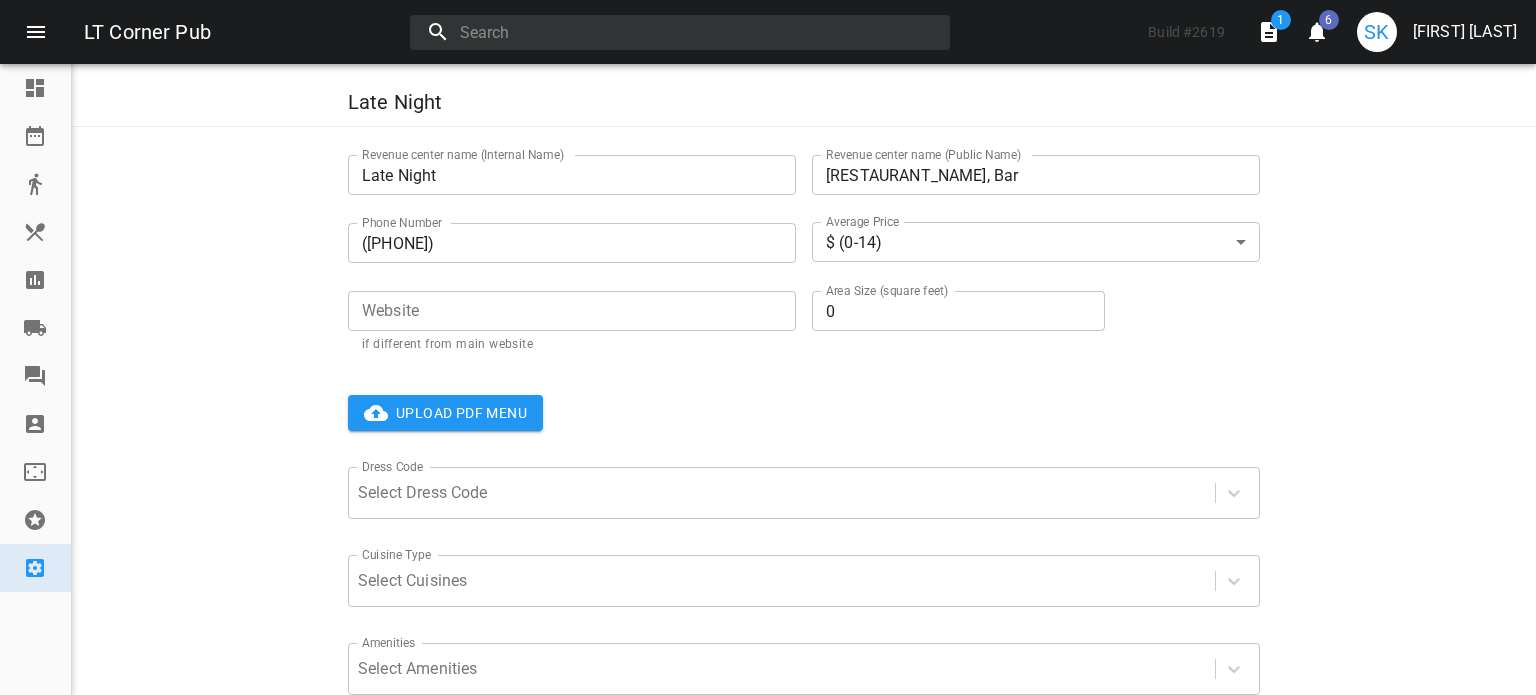 scroll, scrollTop: 0, scrollLeft: 0, axis: both 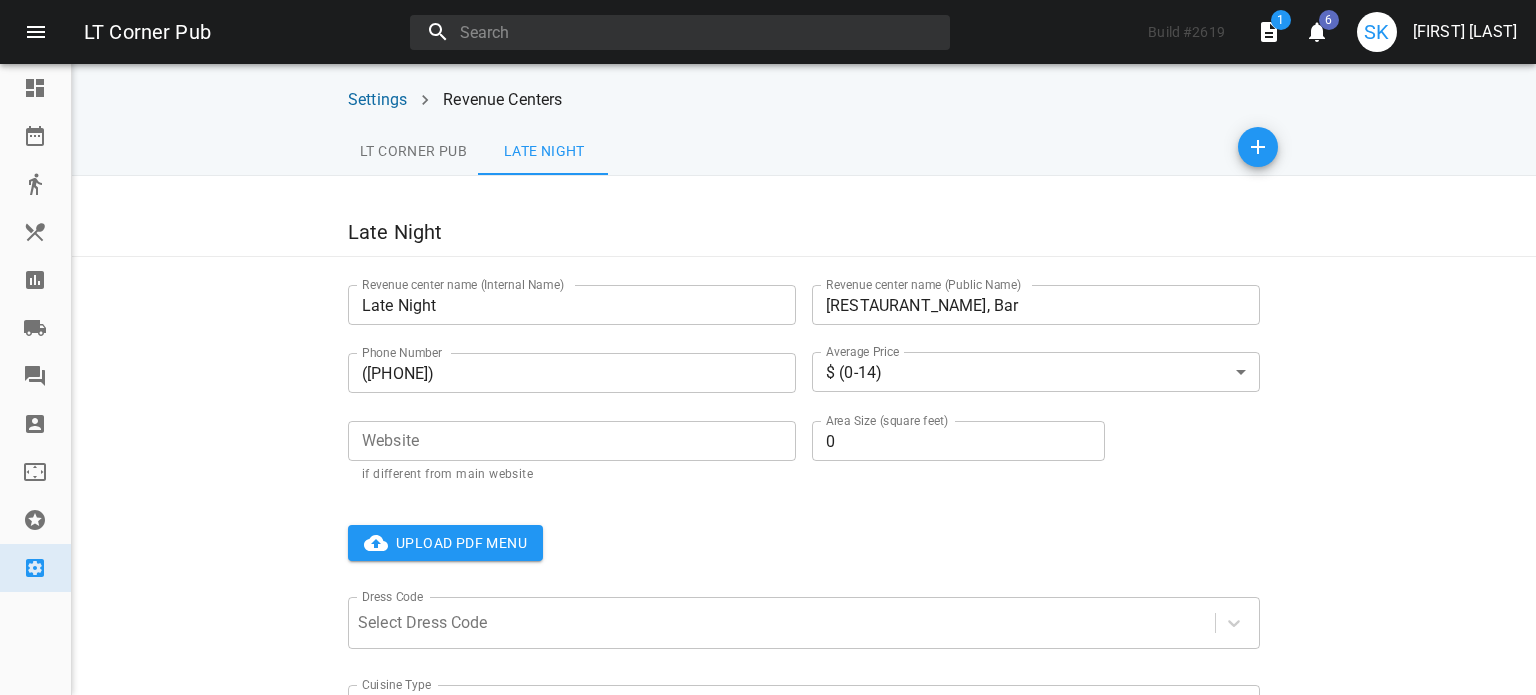 click on "LT Corner Pub" at bounding box center [413, 151] 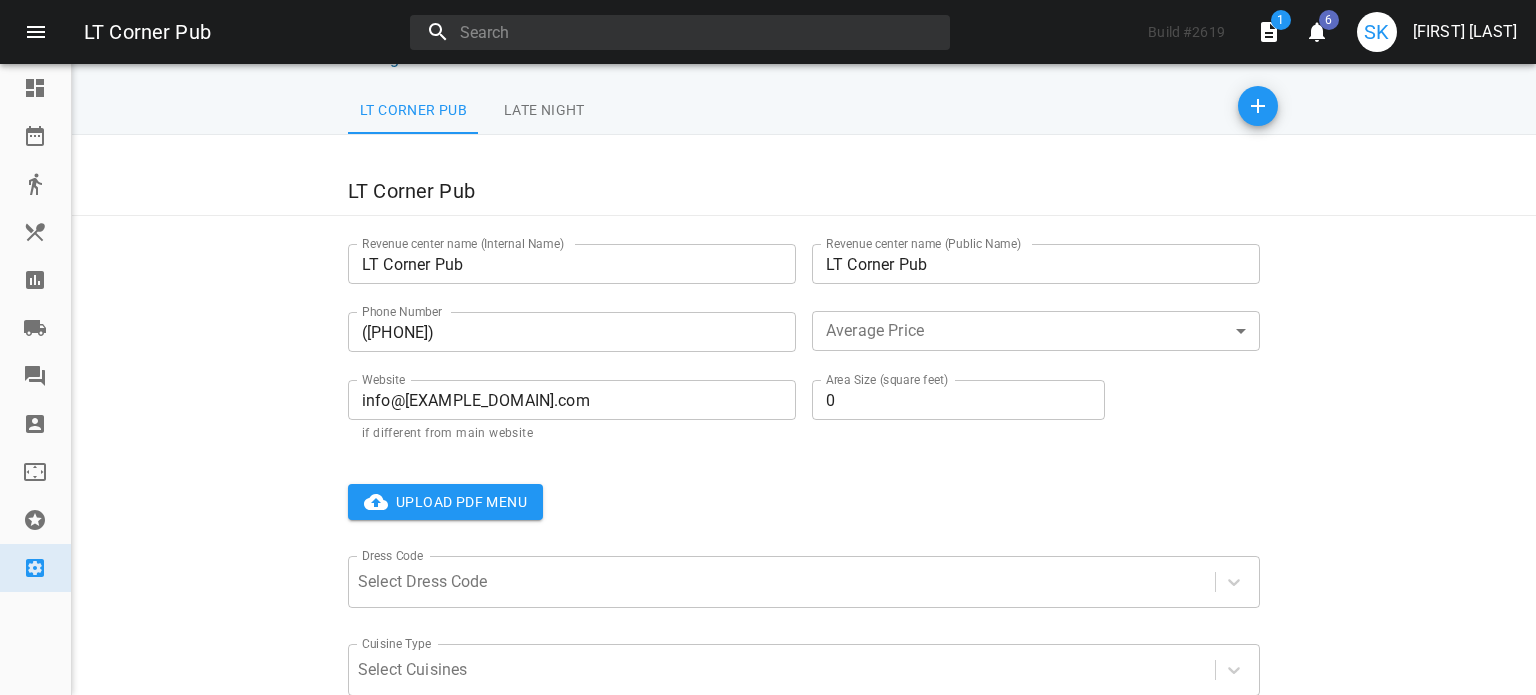scroll, scrollTop: 0, scrollLeft: 0, axis: both 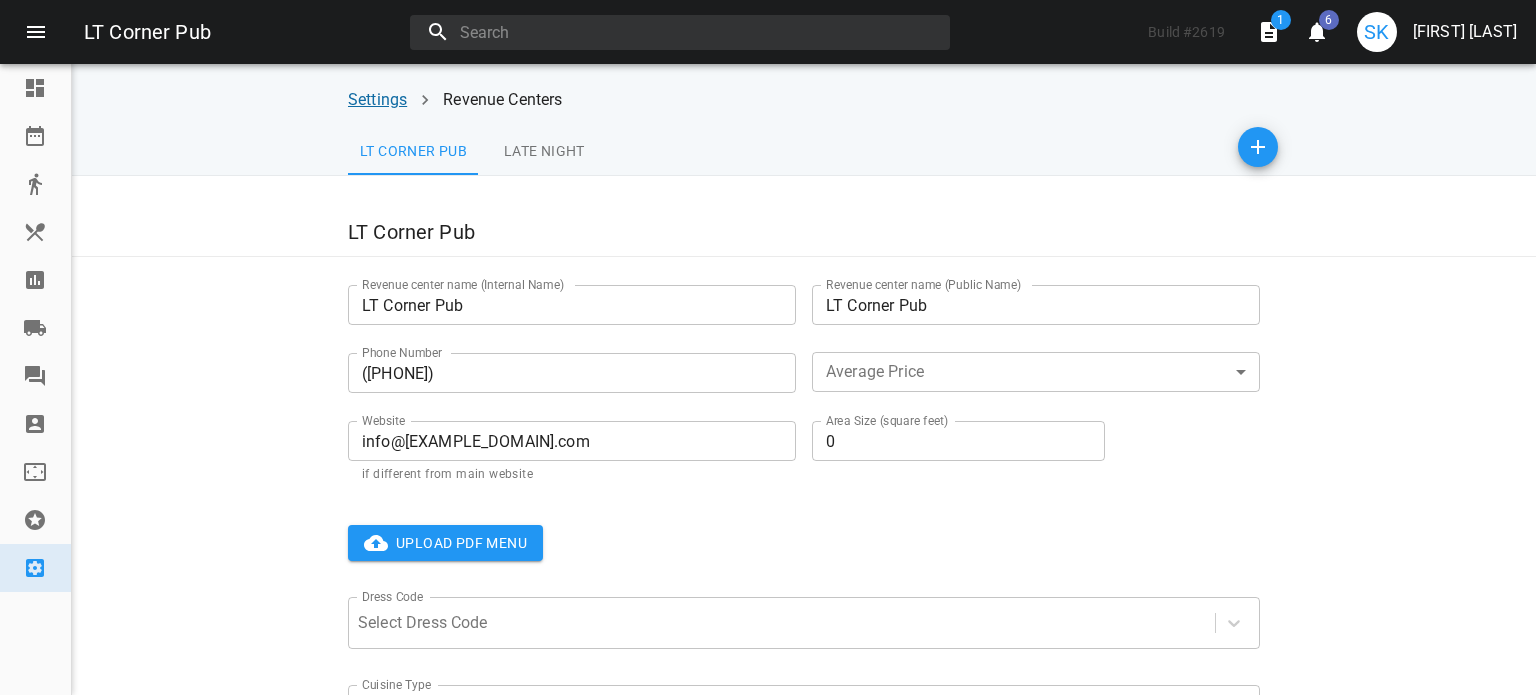 click on "Settings" at bounding box center [377, 99] 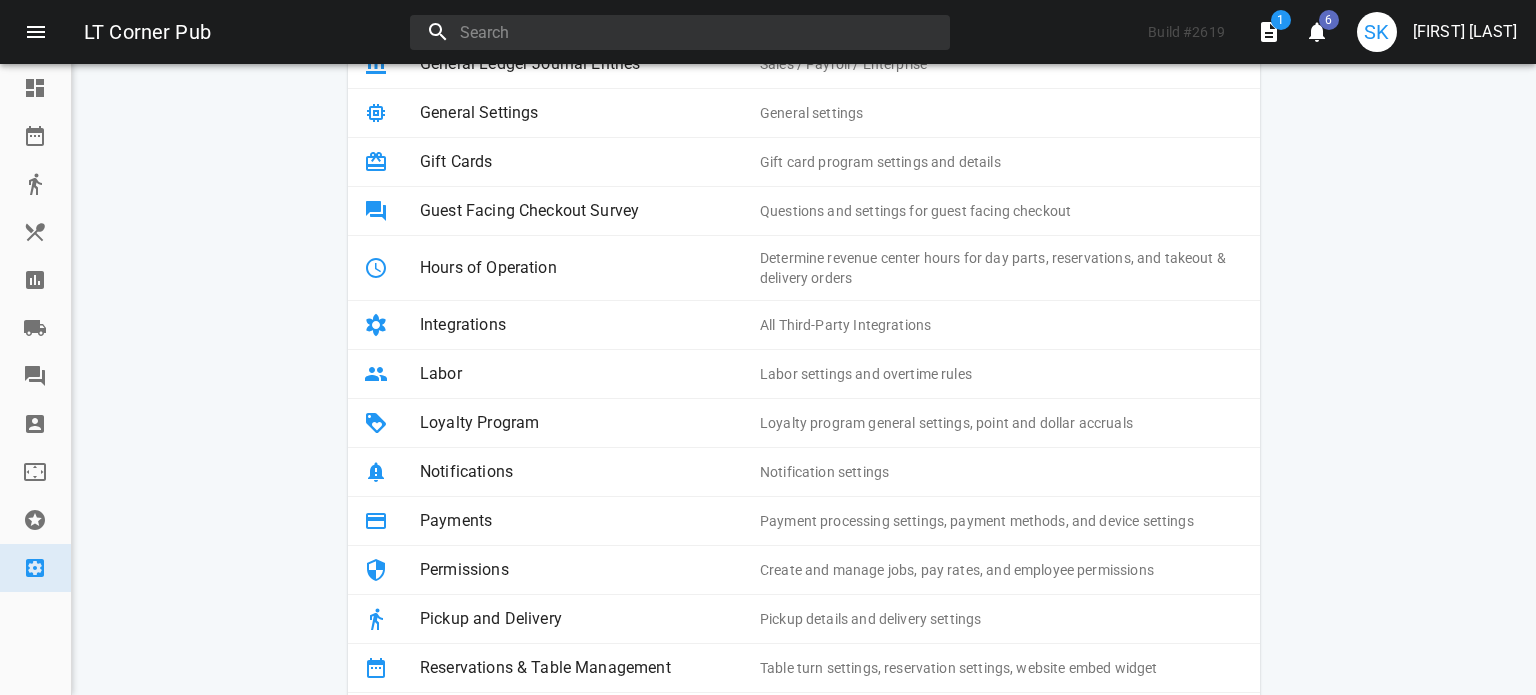 scroll, scrollTop: 600, scrollLeft: 0, axis: vertical 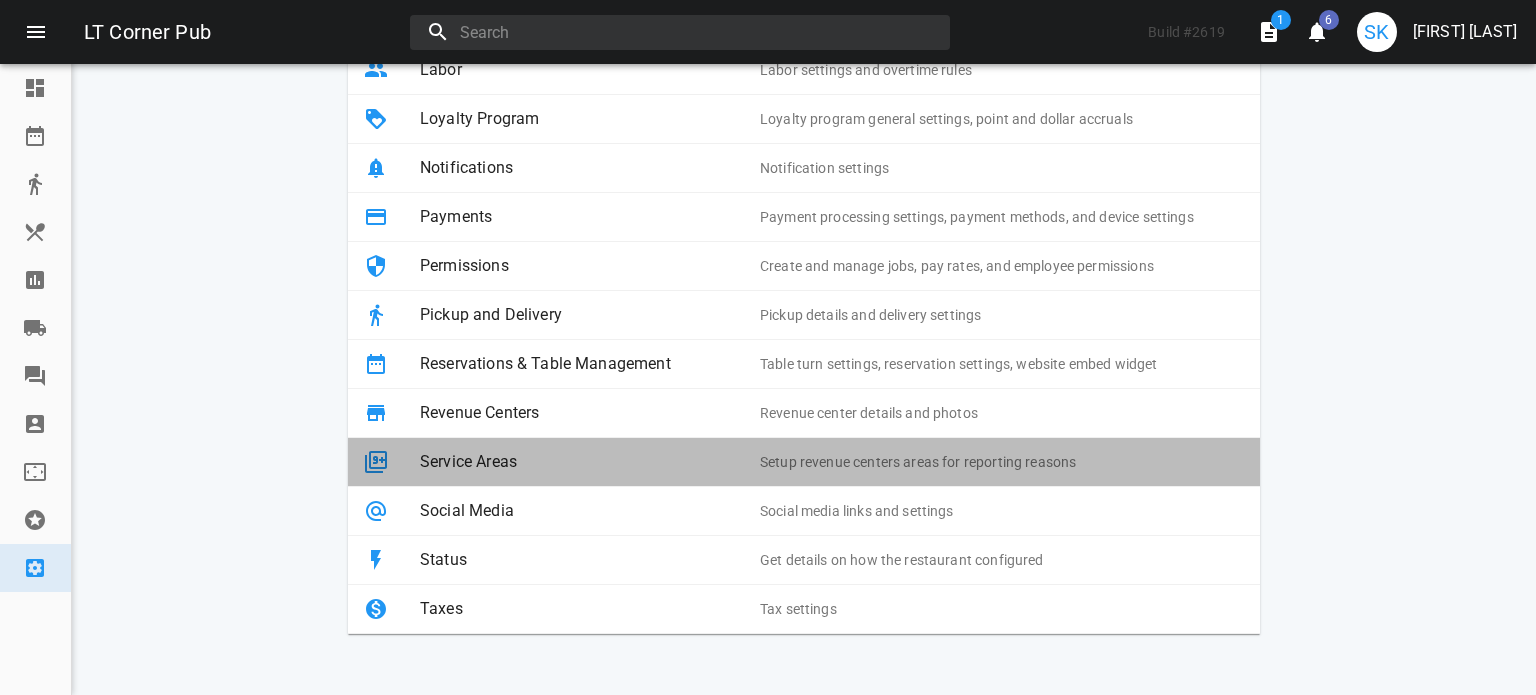 click on "Service Areas" at bounding box center (590, 462) 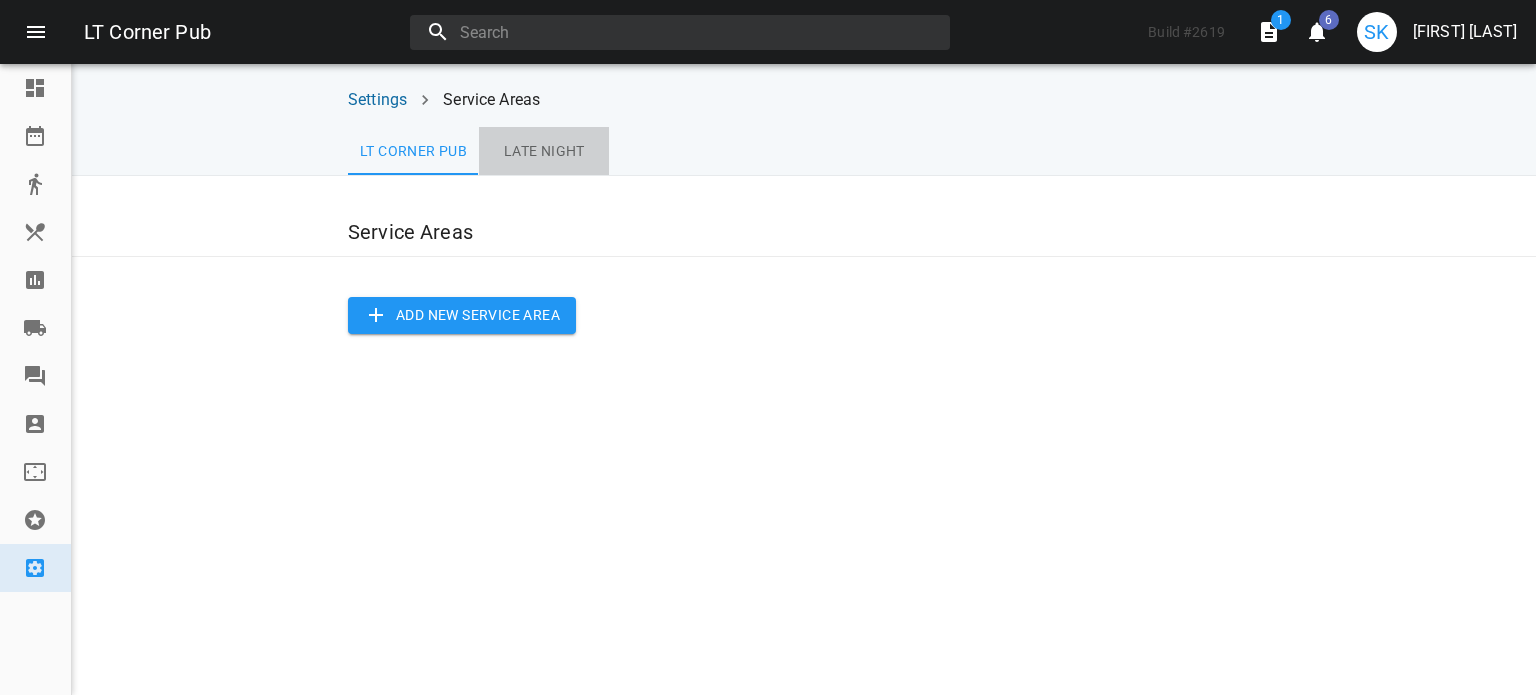 click on "Late Night" at bounding box center [413, 151] 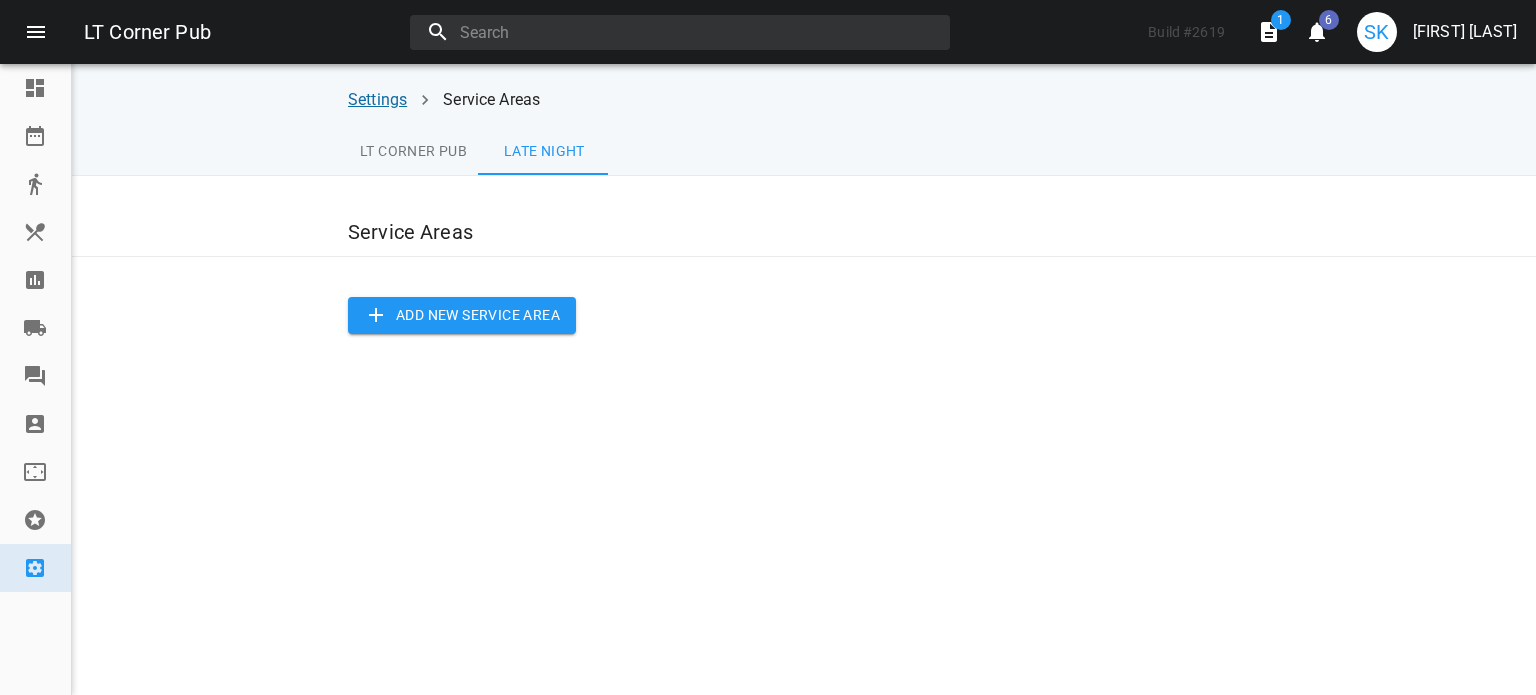 click on "Settings" at bounding box center [377, 99] 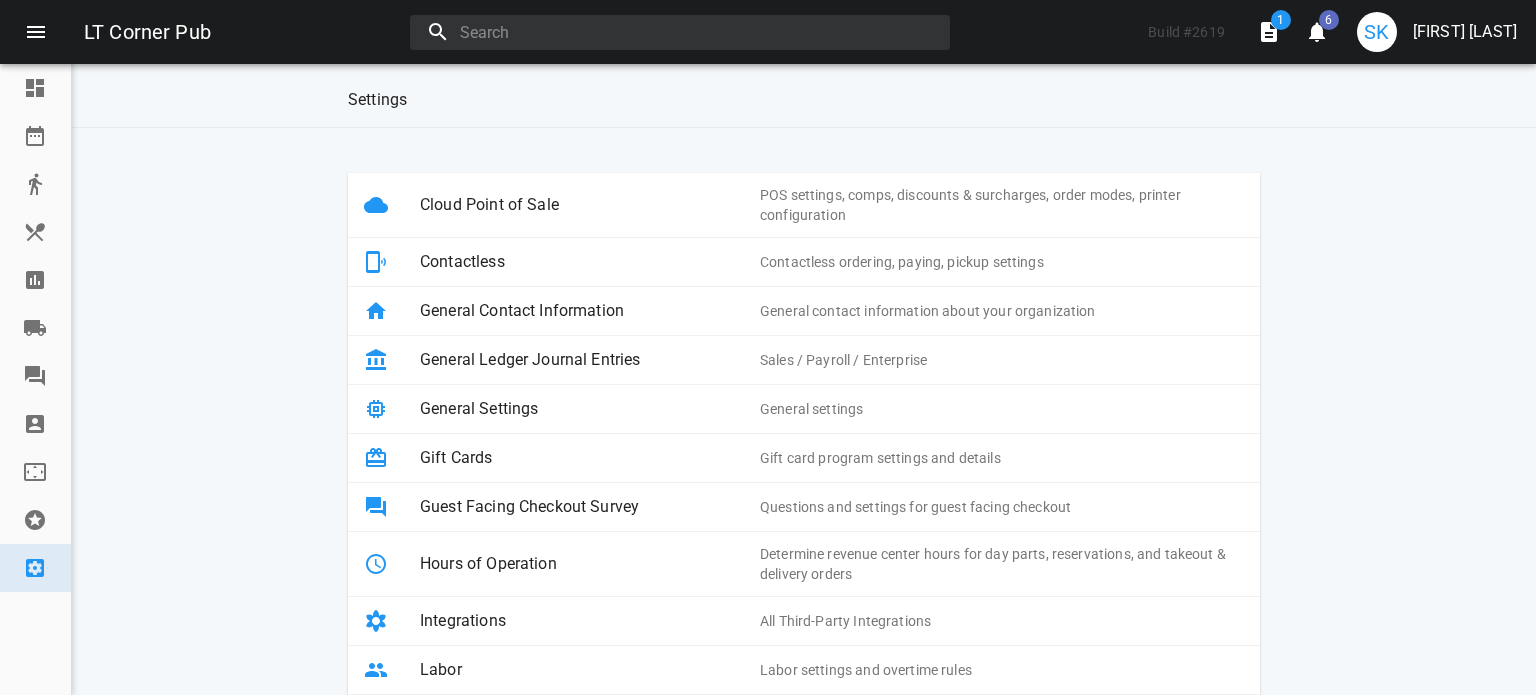 scroll, scrollTop: 600, scrollLeft: 0, axis: vertical 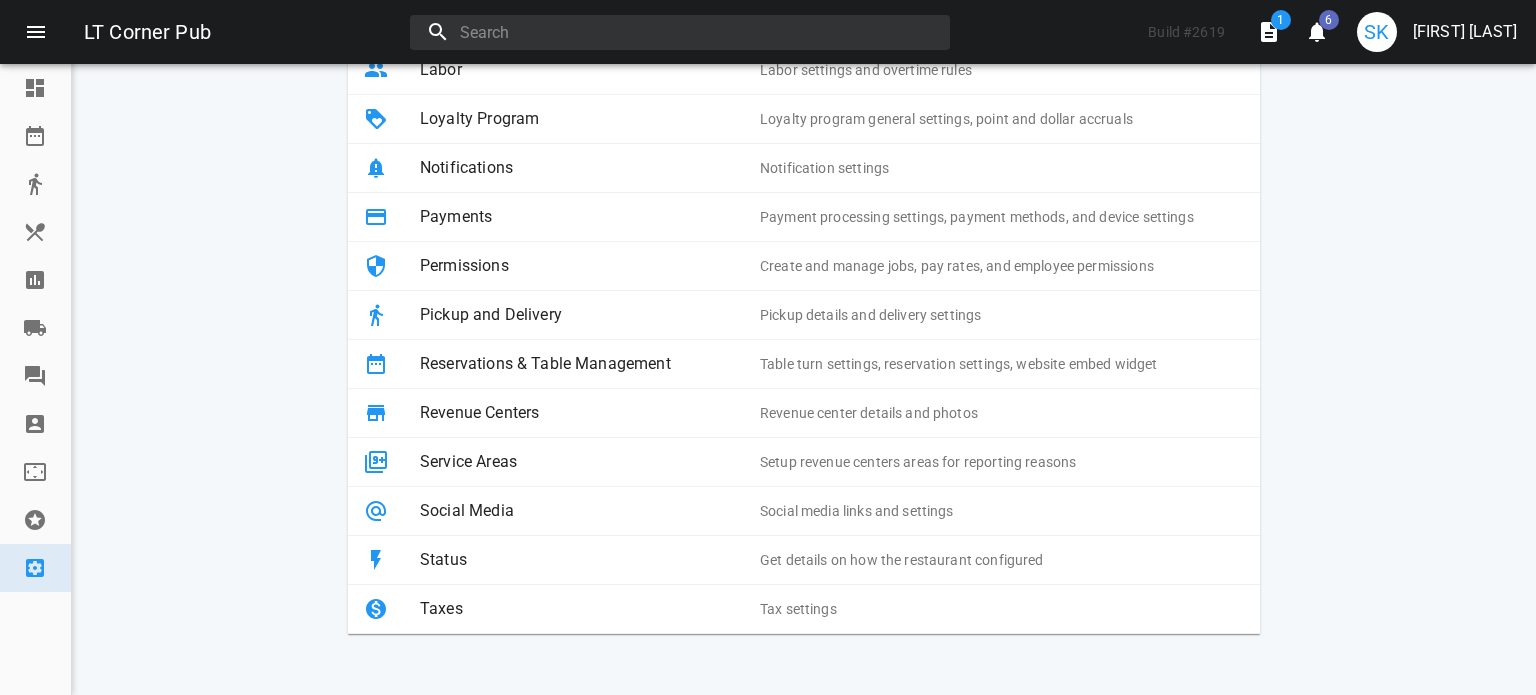 click on "Status" at bounding box center [590, 560] 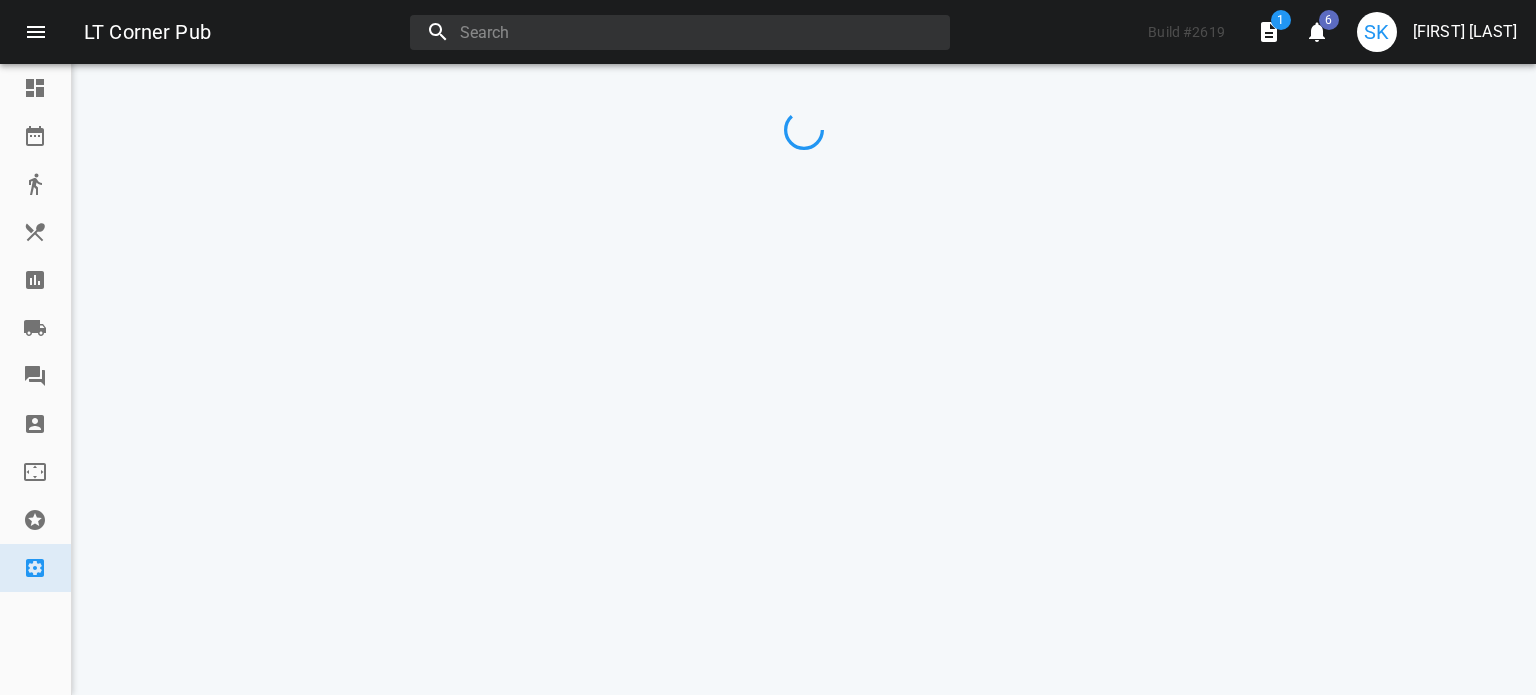 scroll, scrollTop: 0, scrollLeft: 0, axis: both 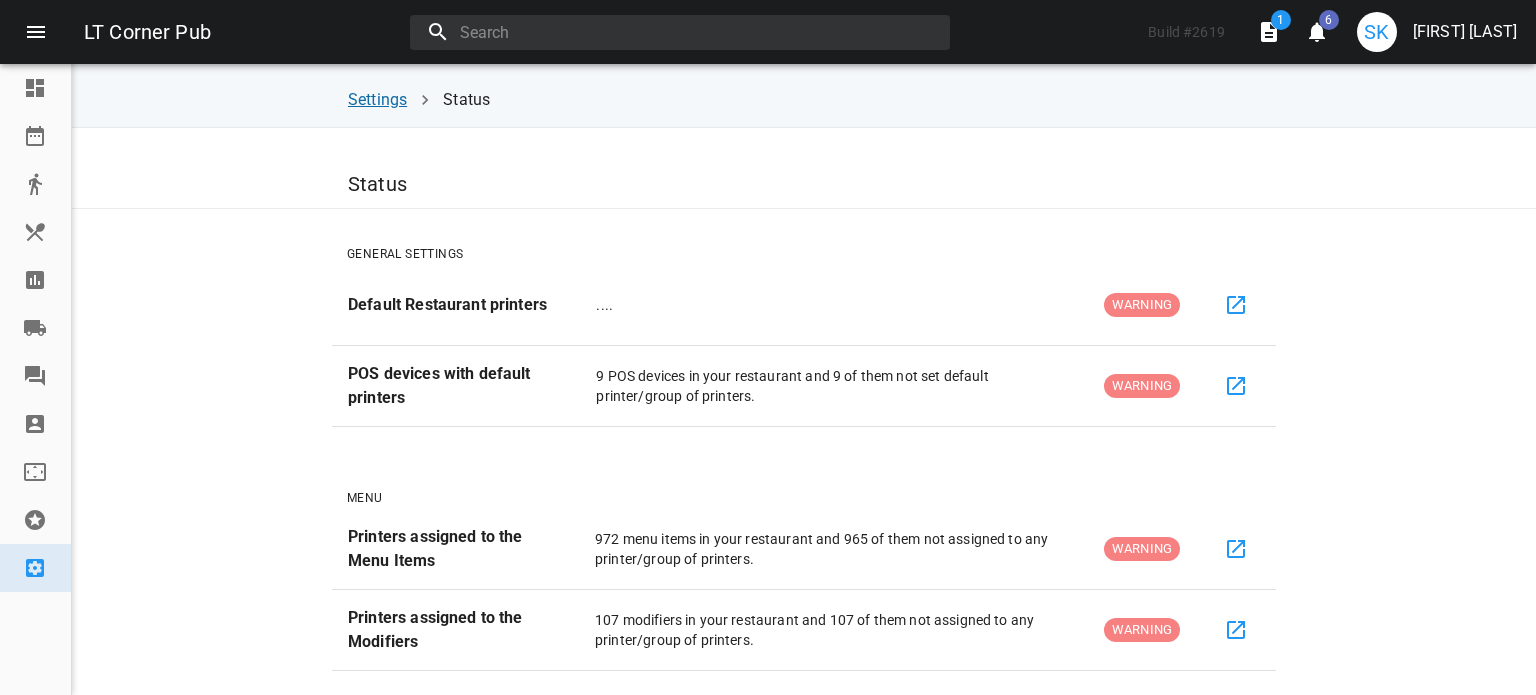 click on "Settings" at bounding box center [377, 99] 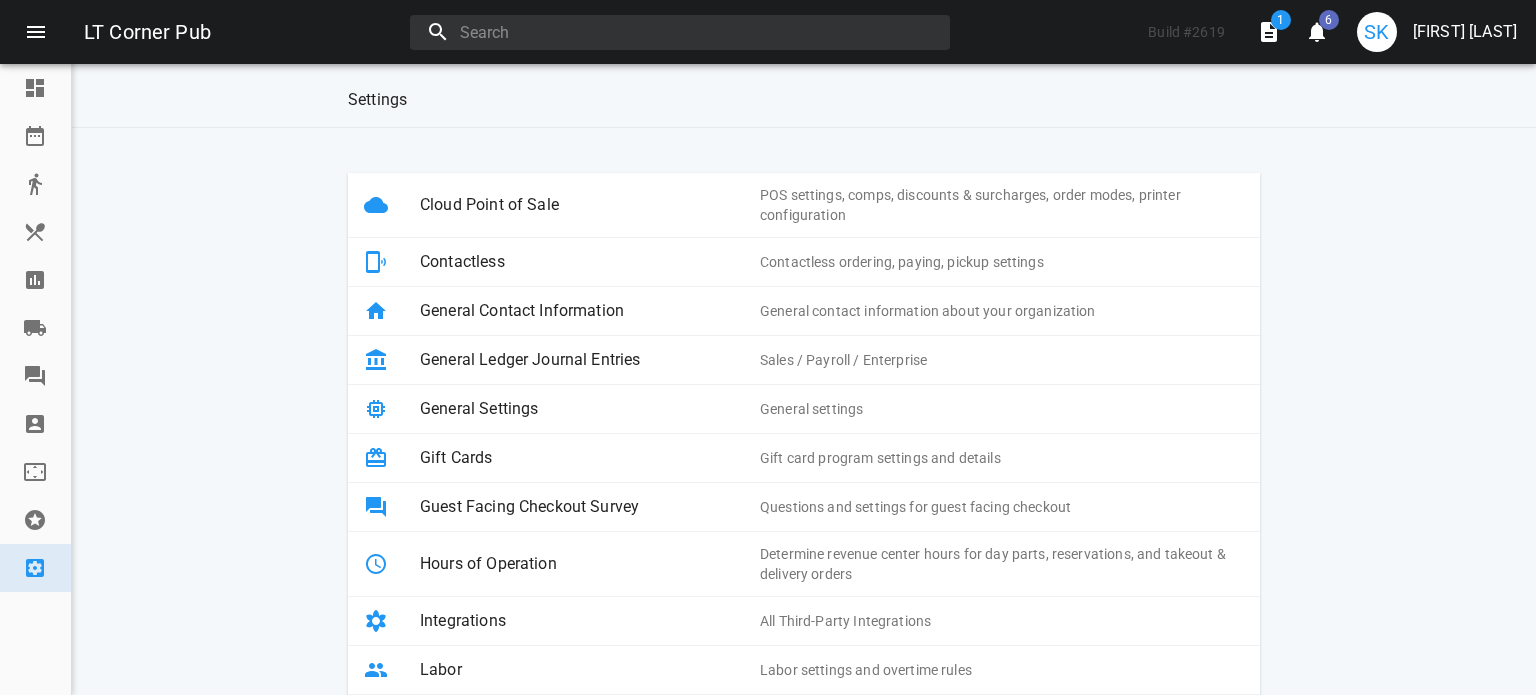 click on "Cloud Point of Sale" at bounding box center (590, 205) 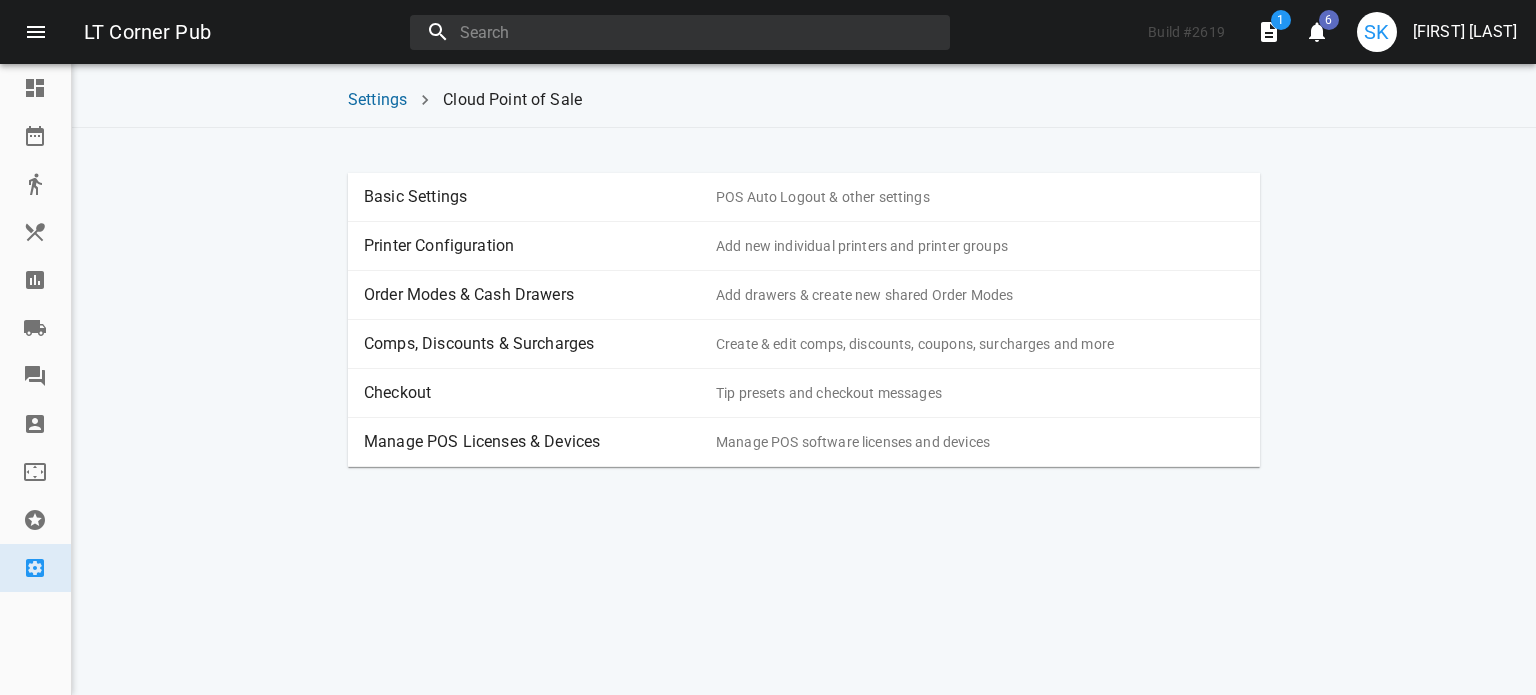 click on "Comps, Discounts & Surcharges" at bounding box center (540, 344) 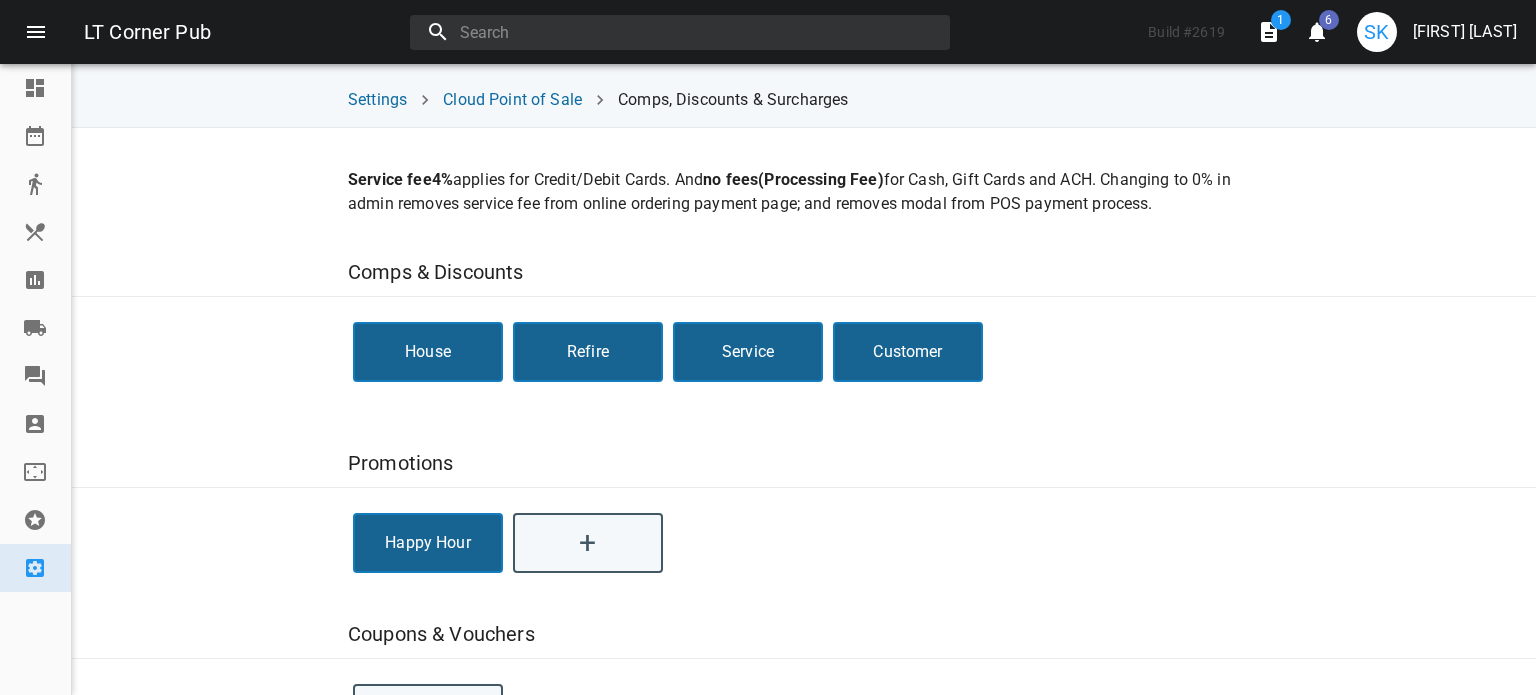 click at bounding box center [35, 280] 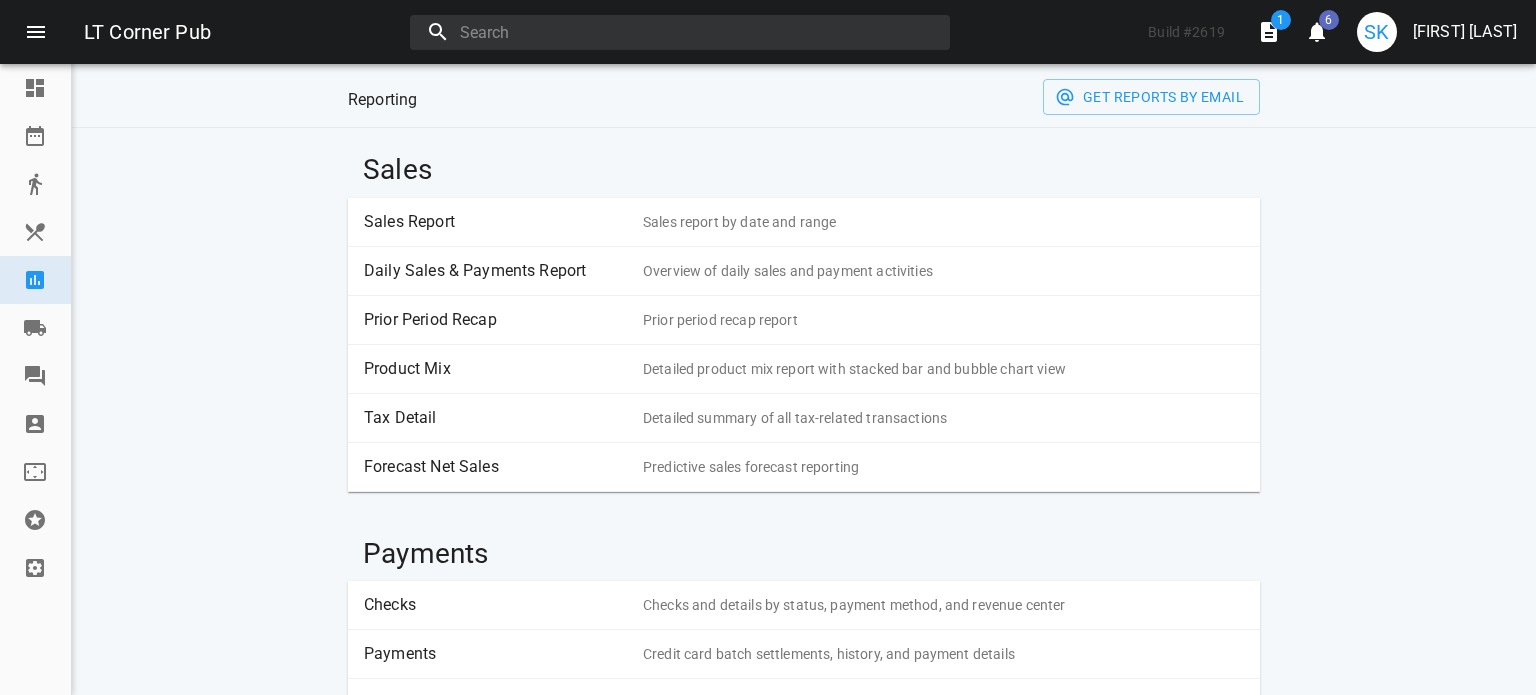 click at bounding box center (35, 232) 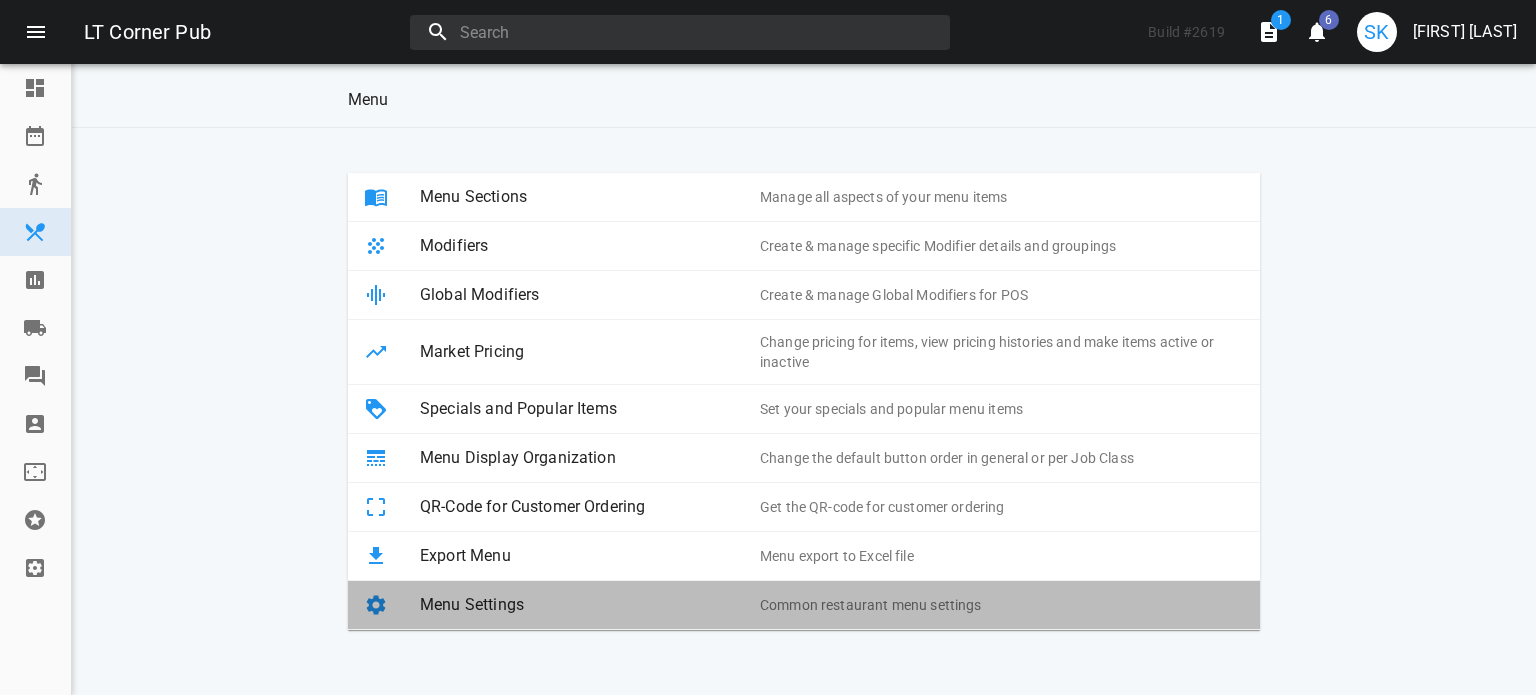 click on "Menu Settings" at bounding box center [590, 605] 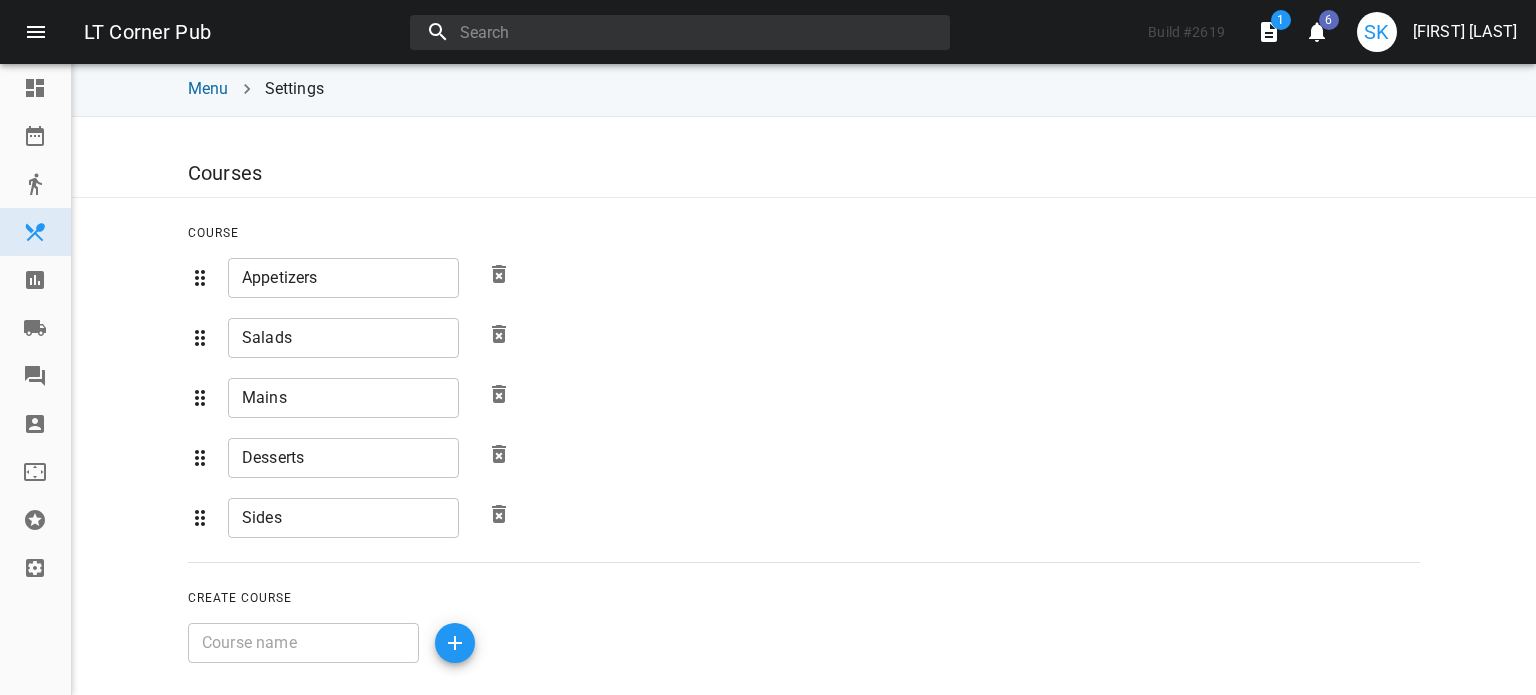 scroll, scrollTop: 0, scrollLeft: 0, axis: both 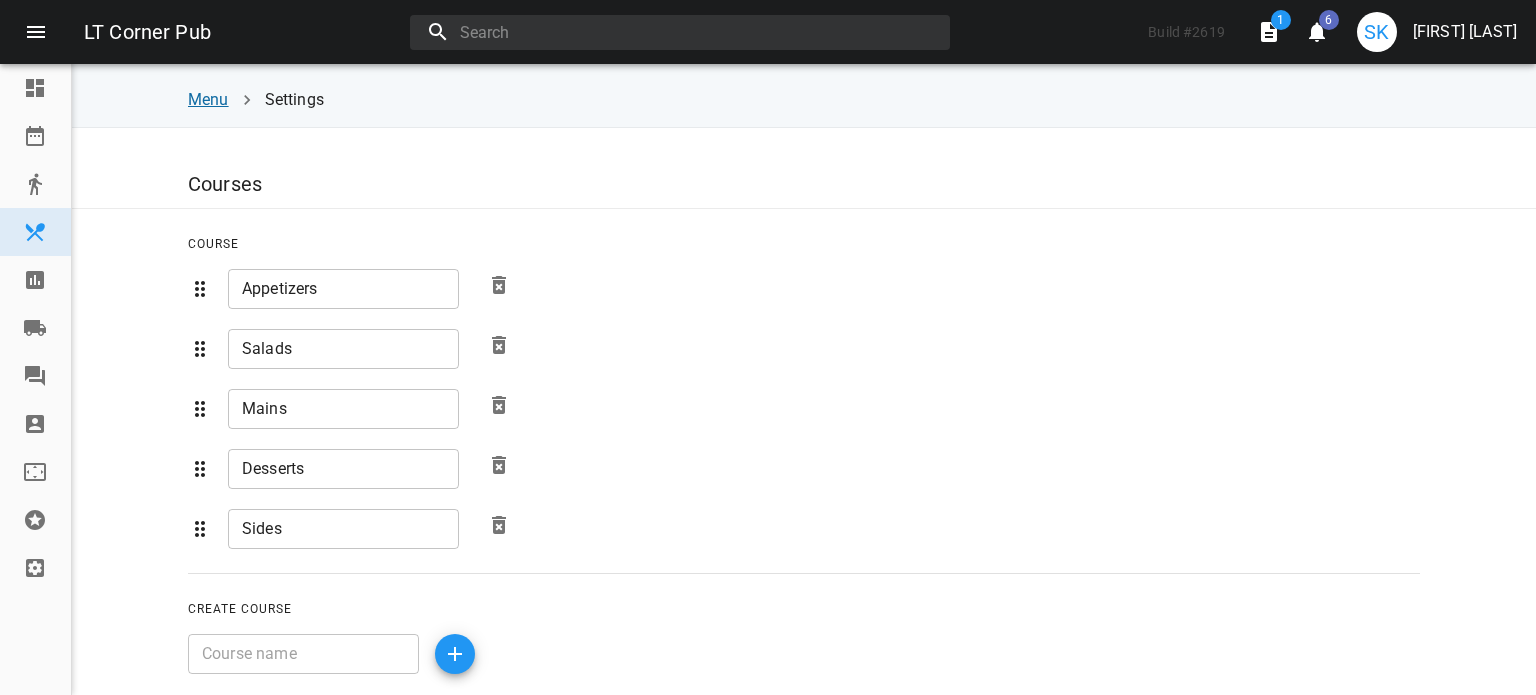 click on "Menu" at bounding box center (208, 99) 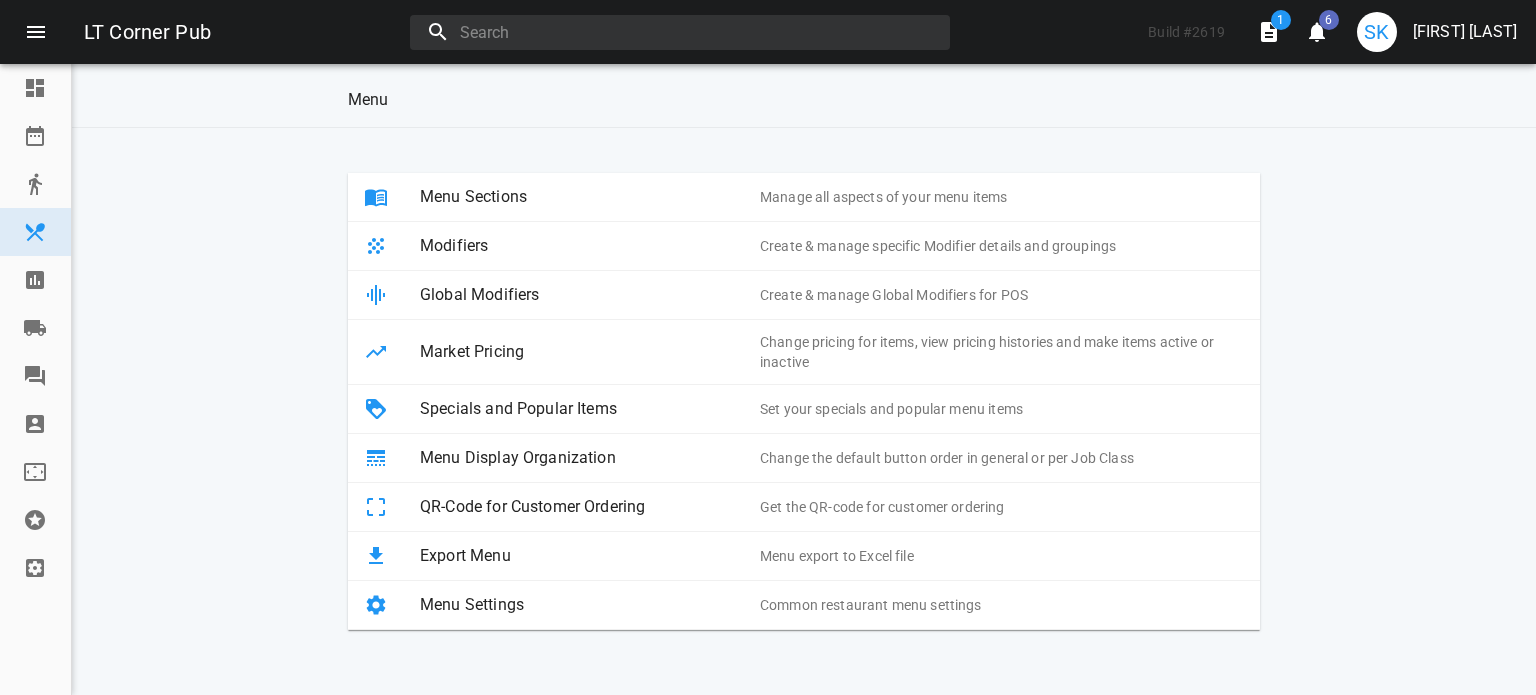 click on "Modifiers" at bounding box center [590, 246] 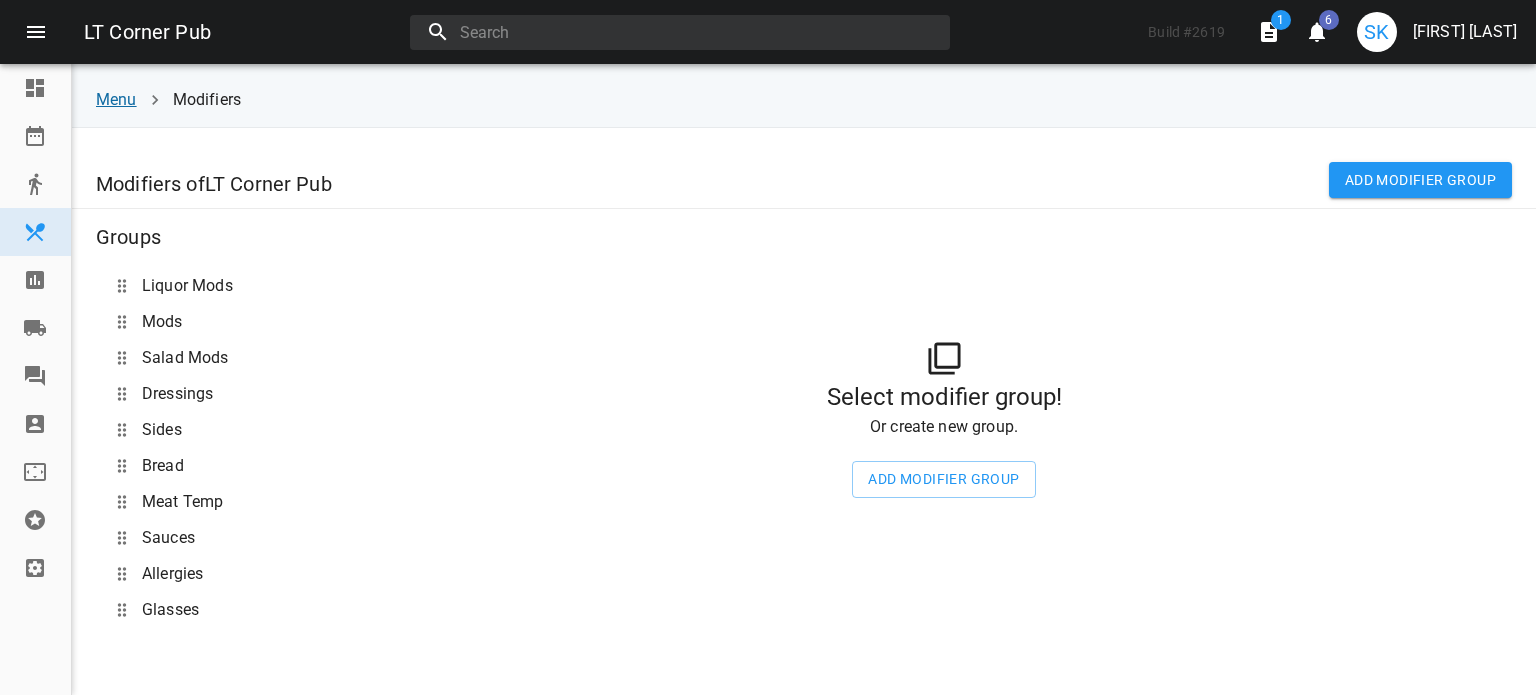 click on "Menu" at bounding box center (116, 99) 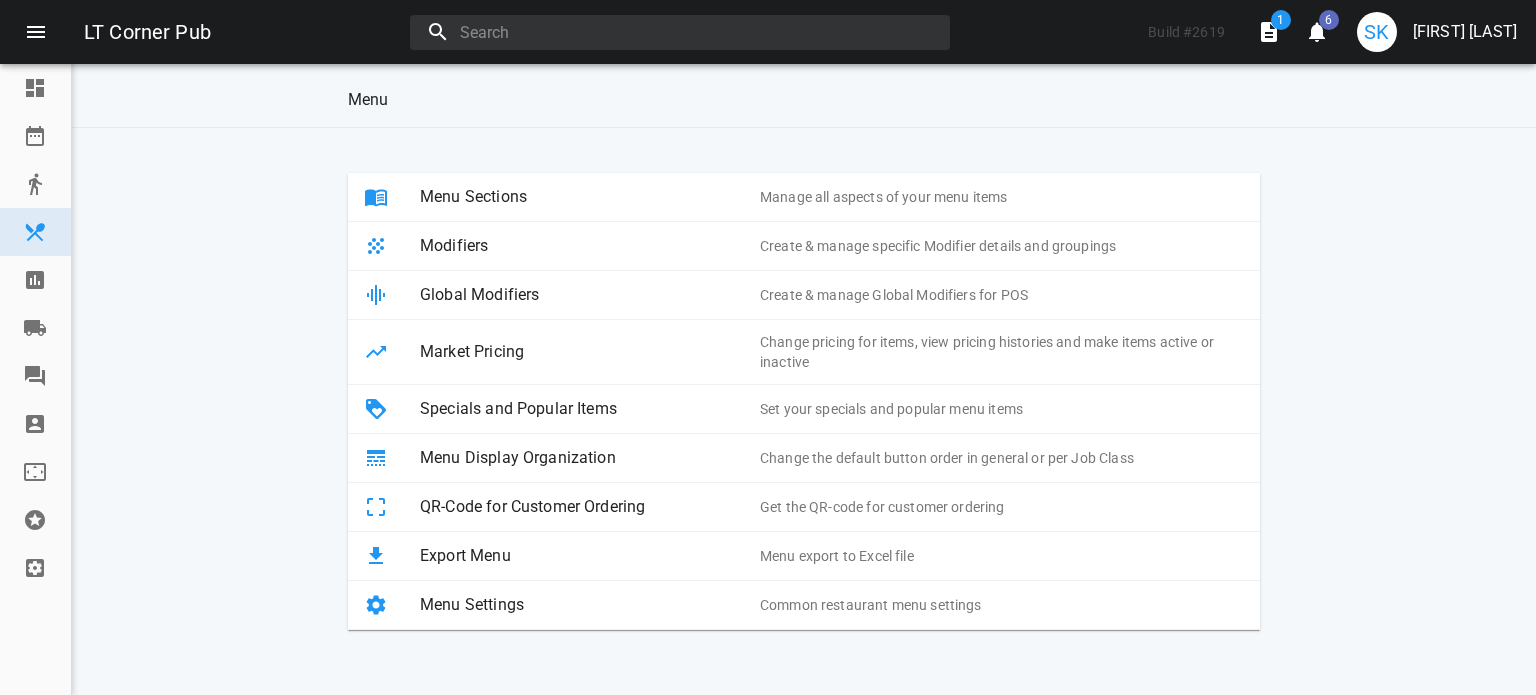 click on "Global Modifiers" at bounding box center [590, 295] 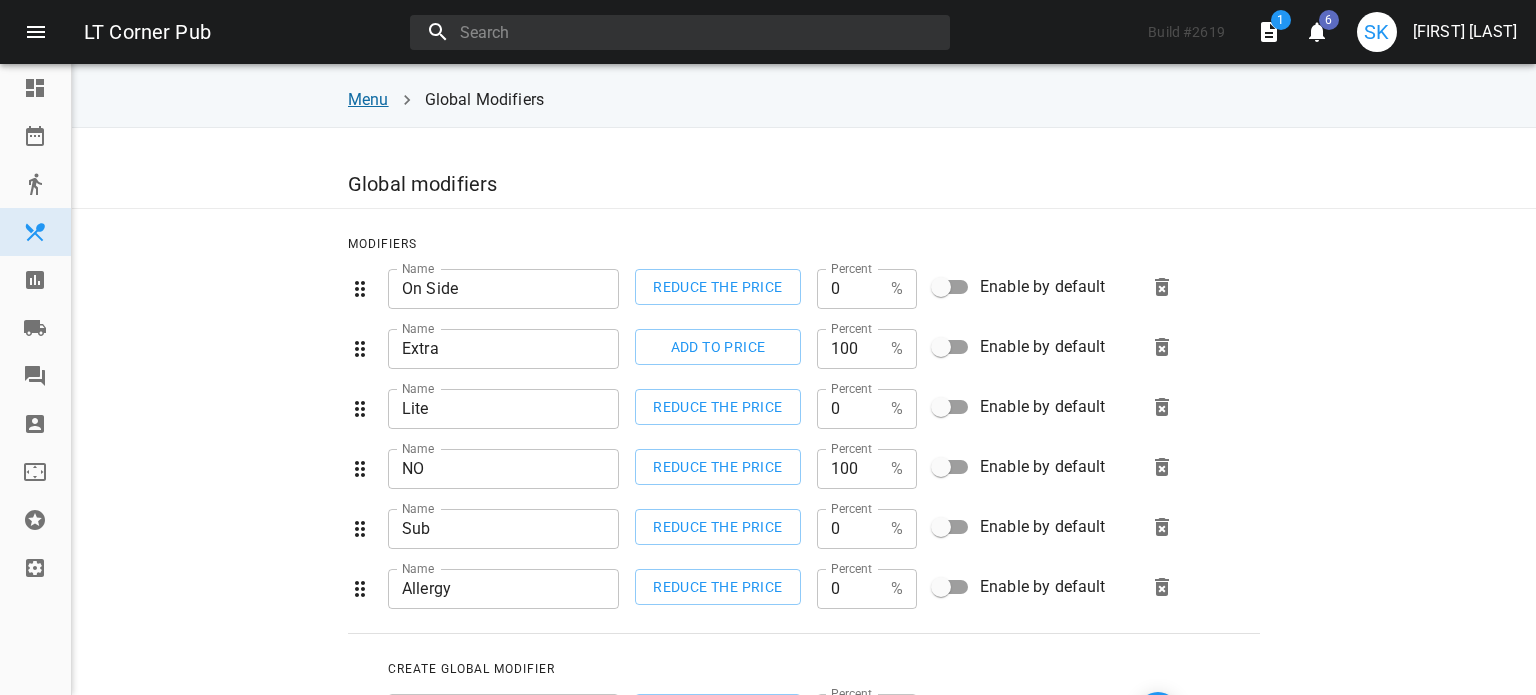 click on "Menu" at bounding box center (368, 99) 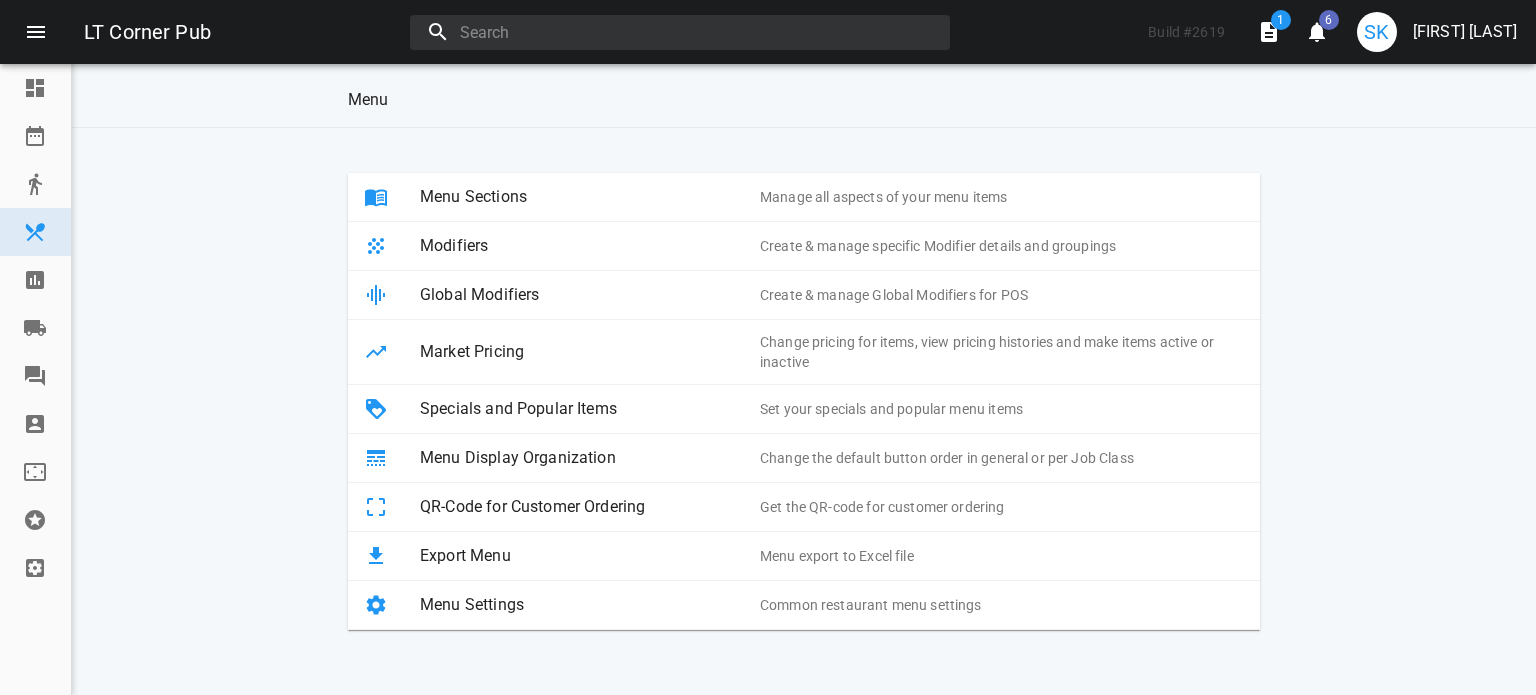 click on "Menu Display Organization" at bounding box center [590, 458] 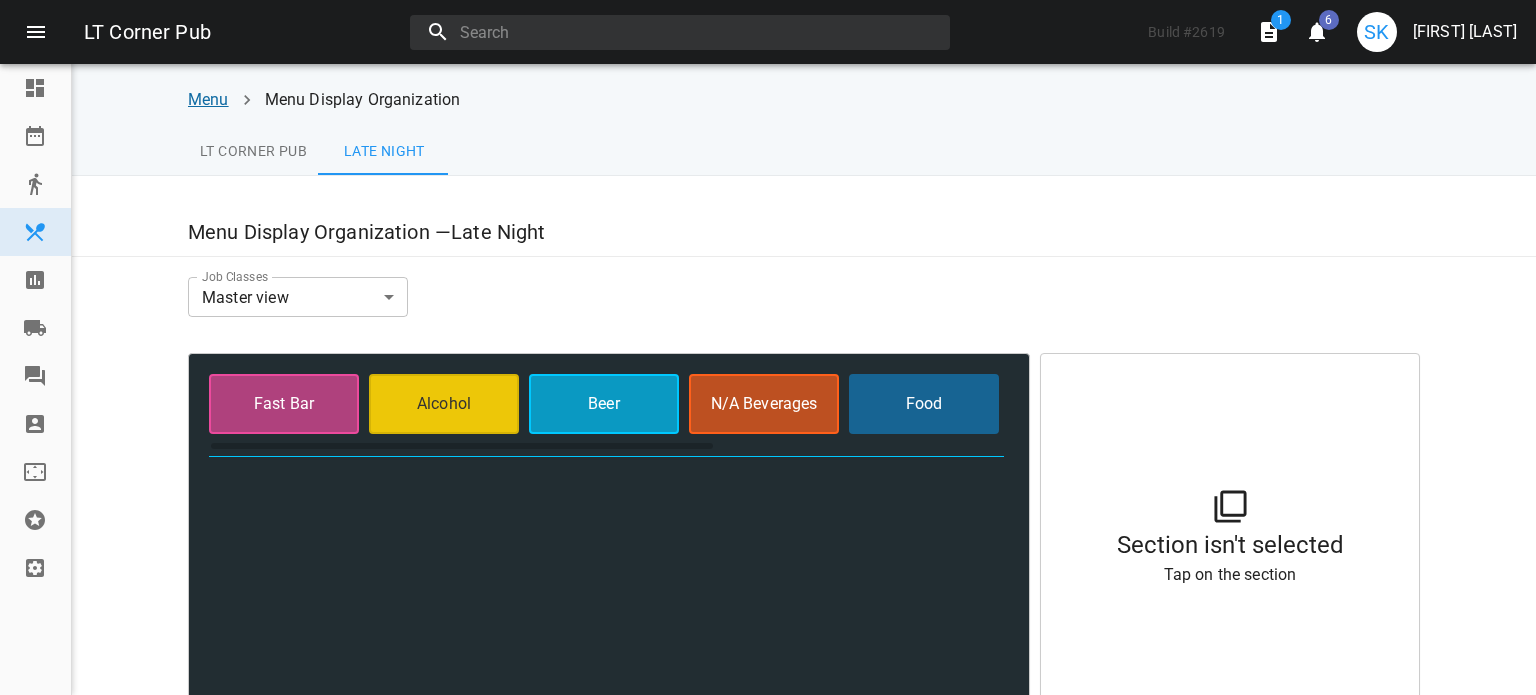 click on "Menu" at bounding box center (208, 99) 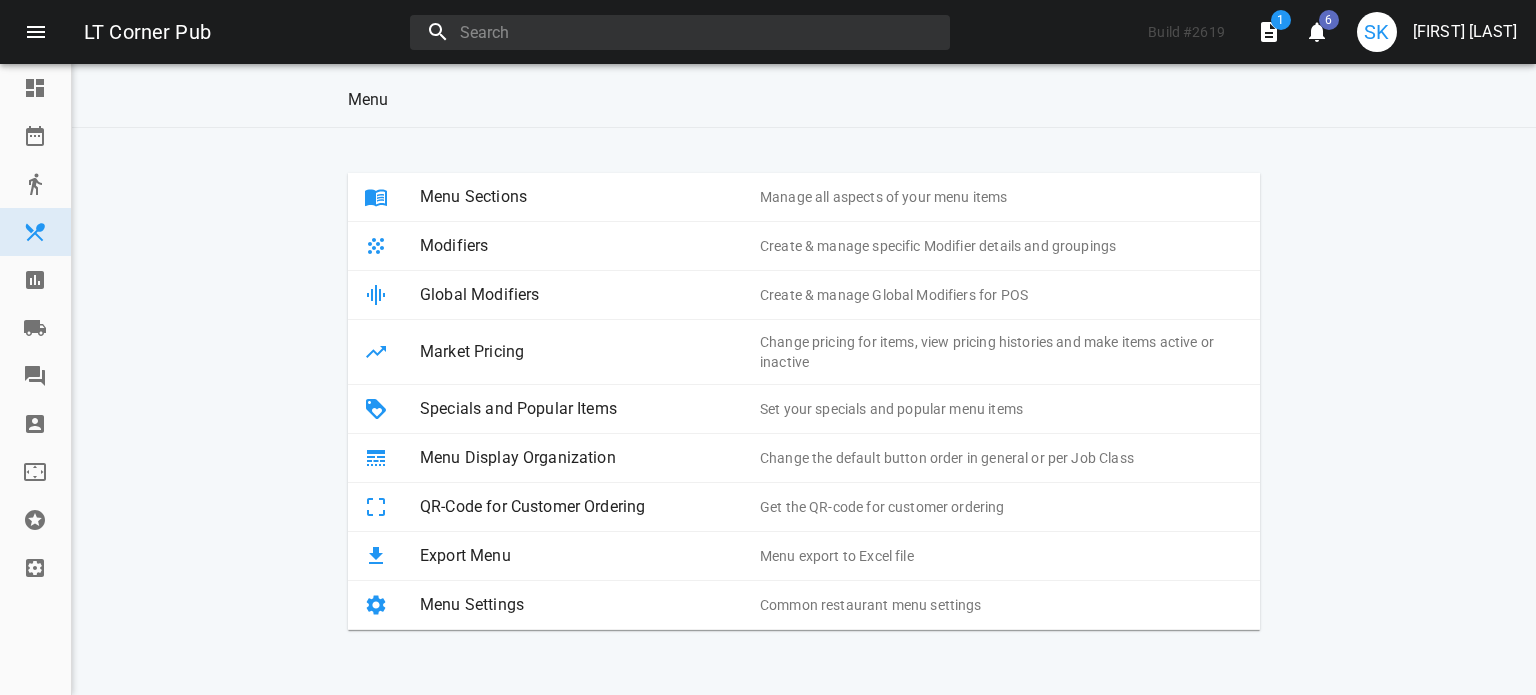 click on "Menu Settings" at bounding box center (590, 605) 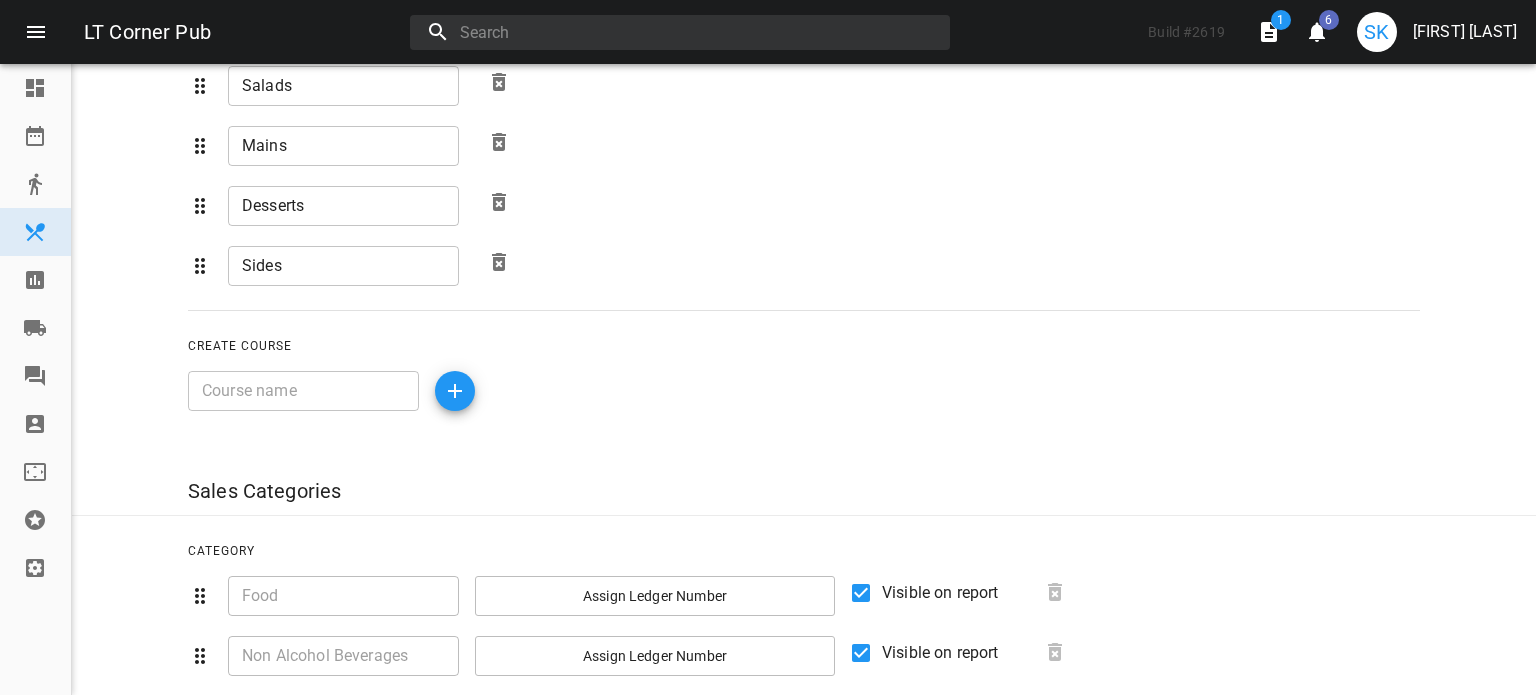 scroll, scrollTop: 0, scrollLeft: 0, axis: both 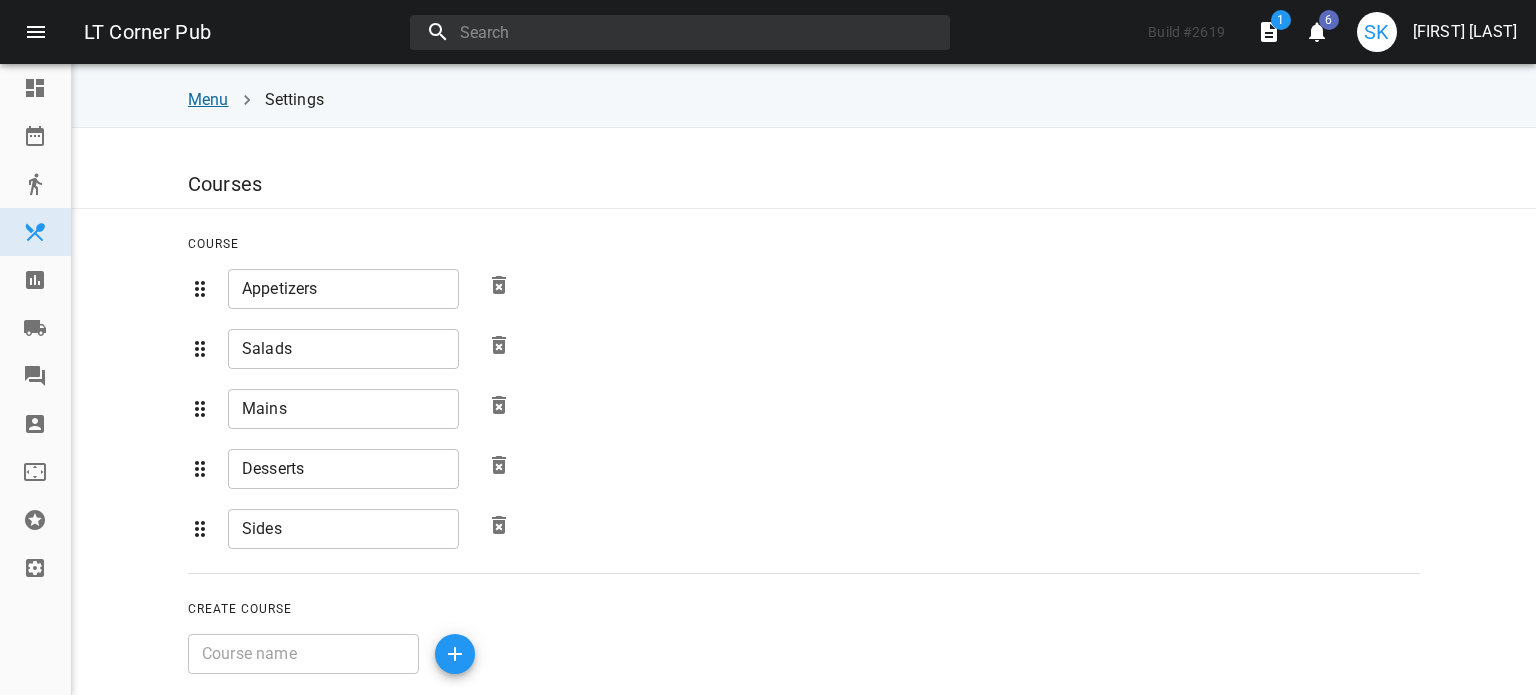 click on "Menu" at bounding box center (208, 99) 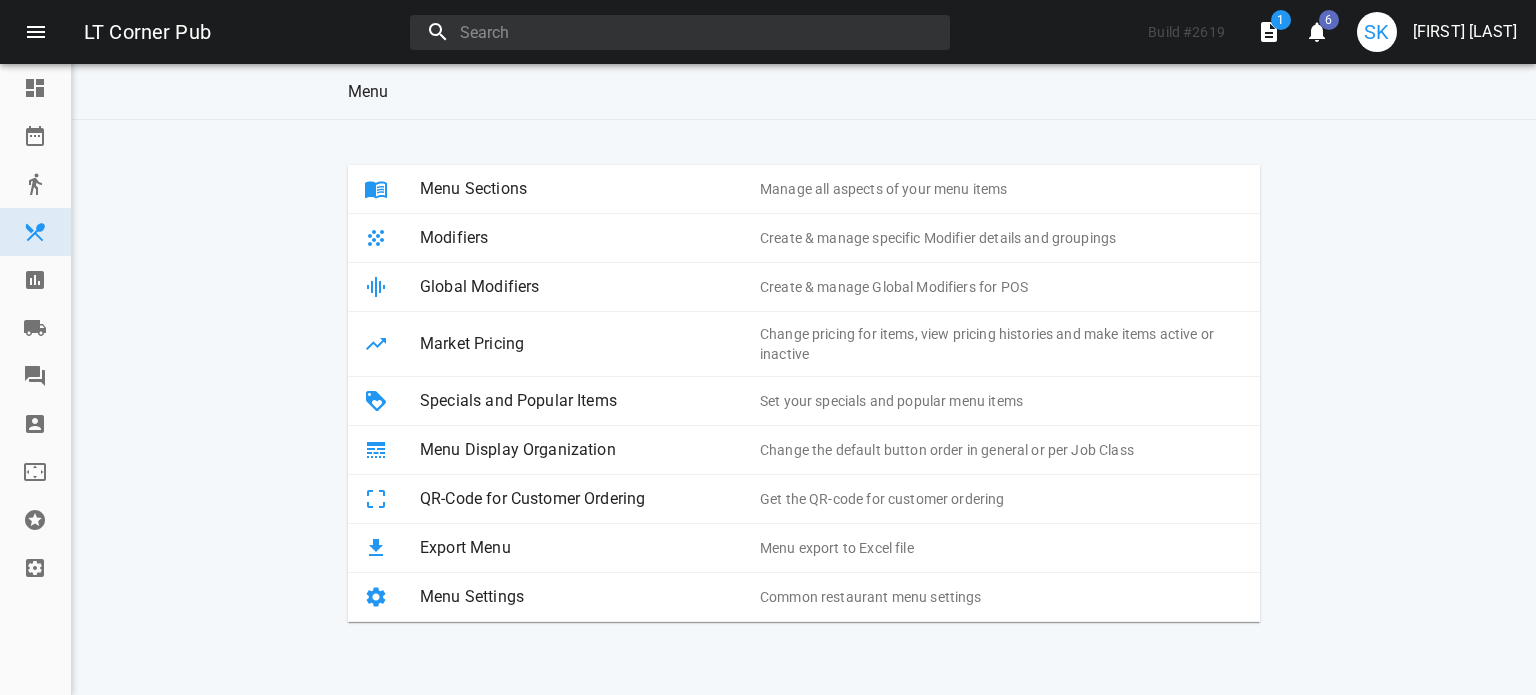 scroll, scrollTop: 12, scrollLeft: 0, axis: vertical 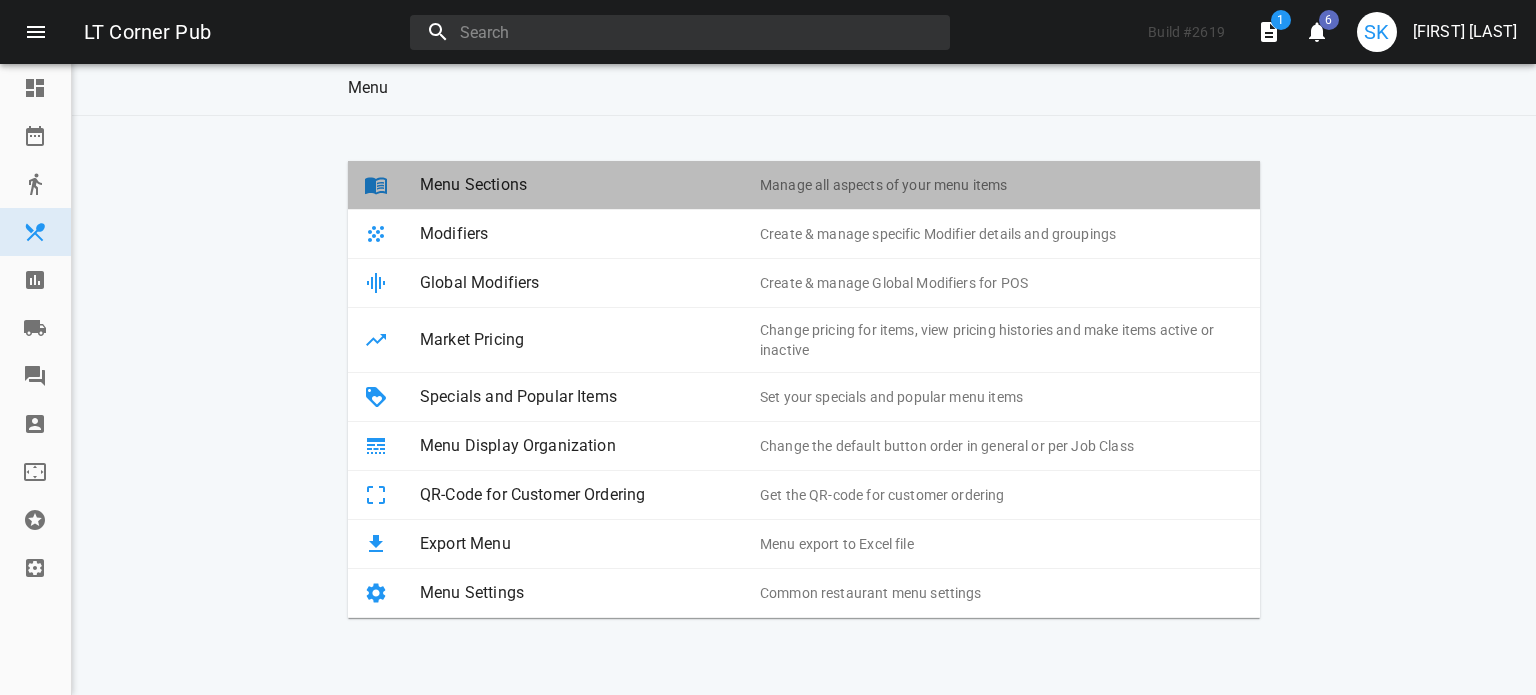 click on "Menu Sections" at bounding box center (590, 185) 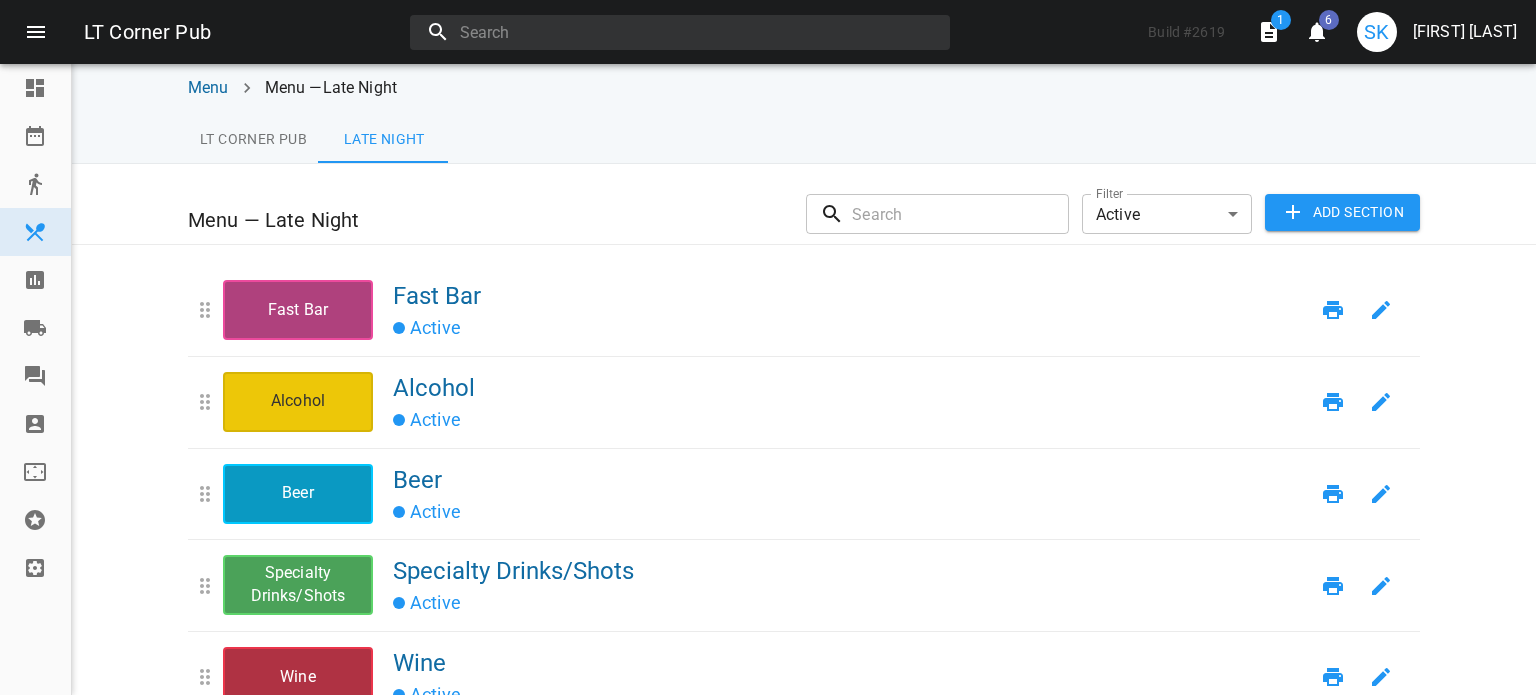 click on "LT Corner Pub" at bounding box center (253, 139) 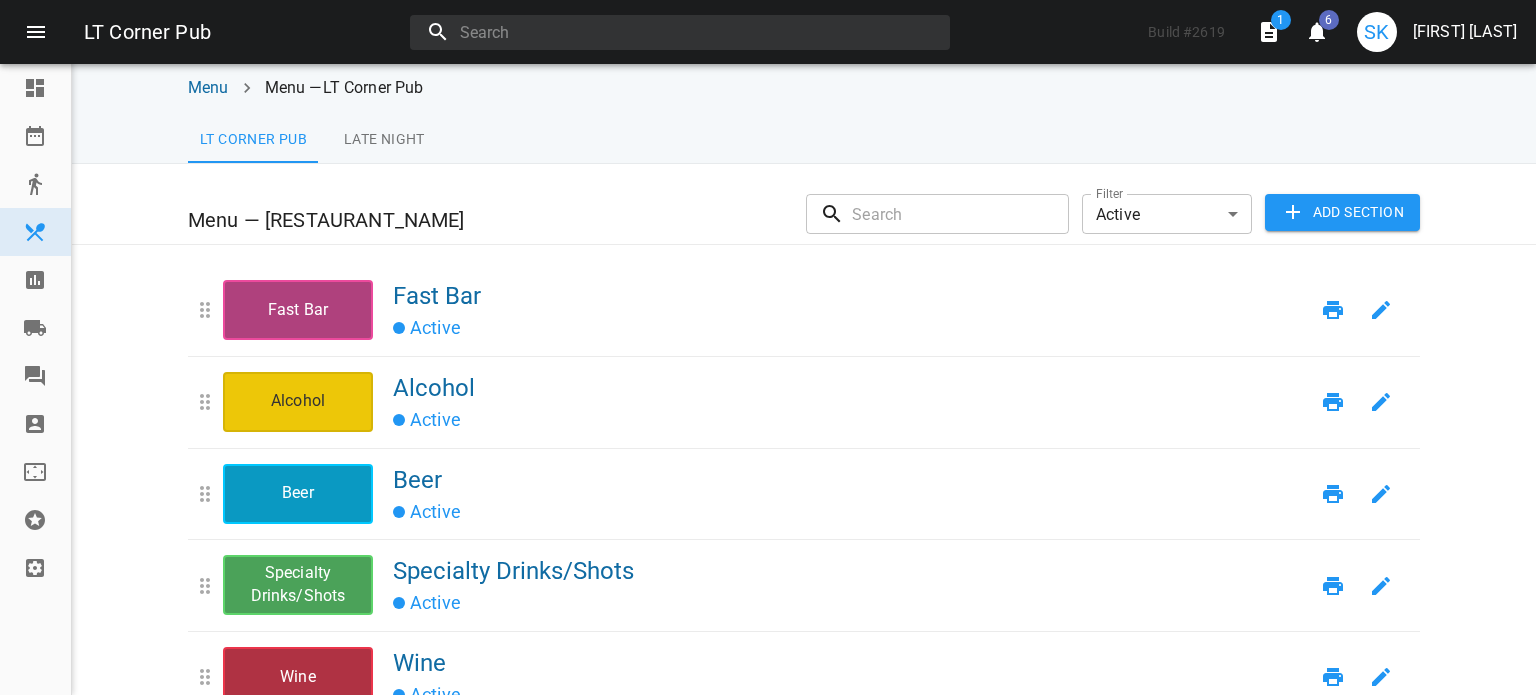 click on "Late Night" at bounding box center (253, 139) 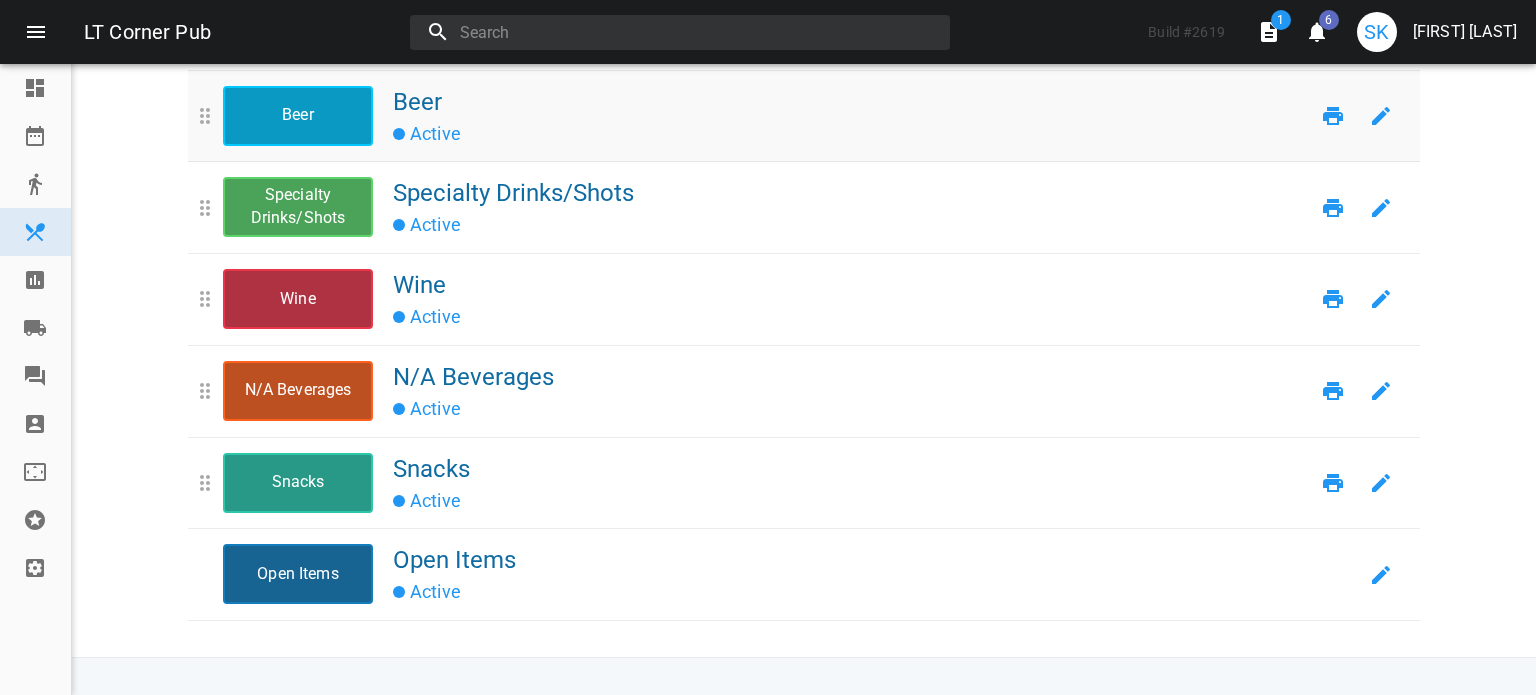 scroll, scrollTop: 0, scrollLeft: 0, axis: both 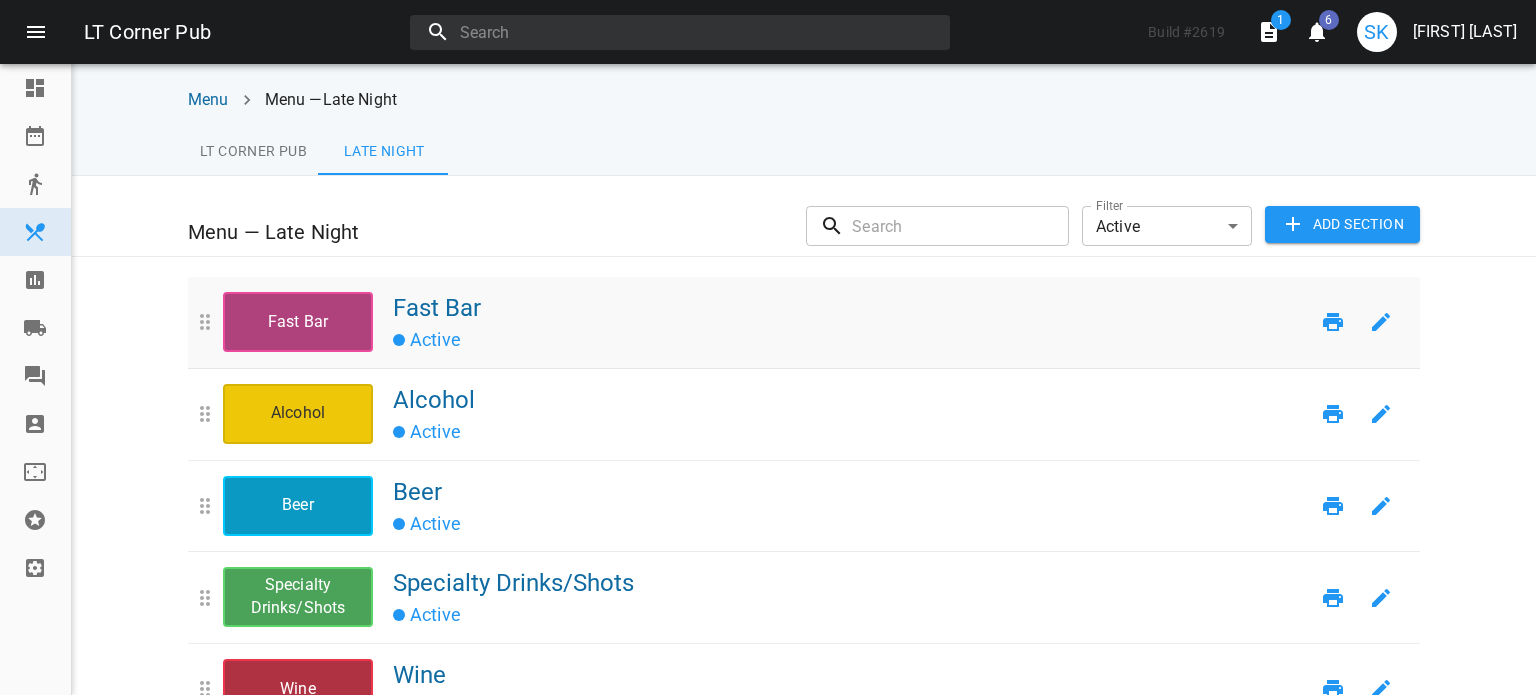 click at bounding box center [1381, 322] 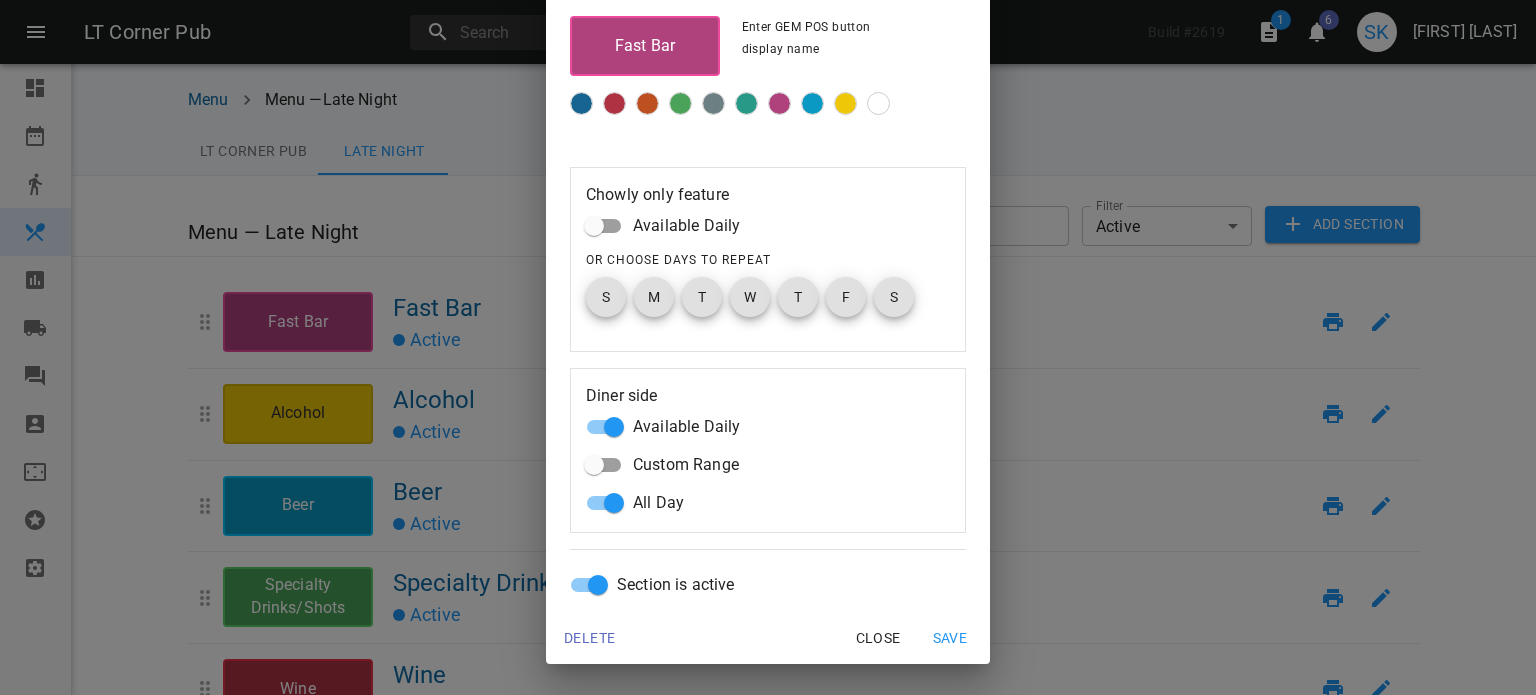 scroll, scrollTop: 0, scrollLeft: 0, axis: both 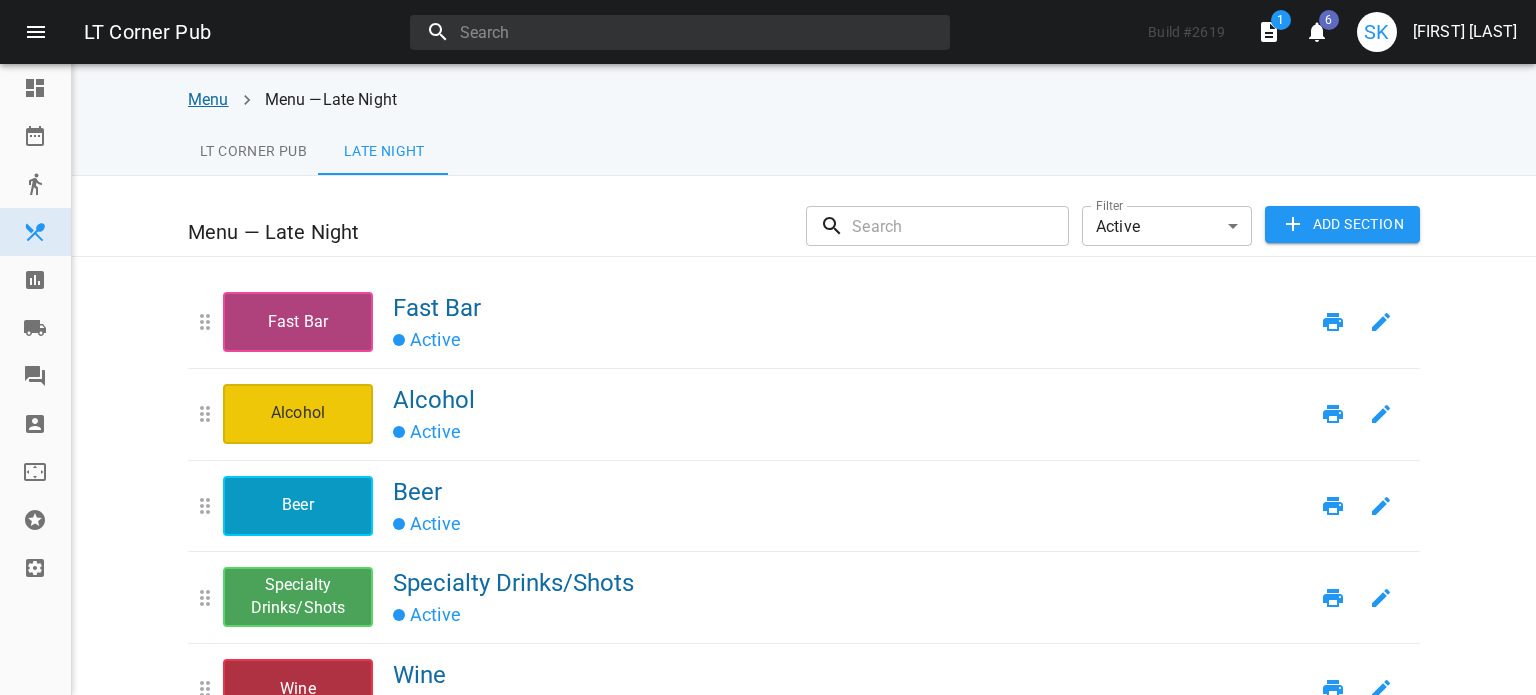 click on "Menu" at bounding box center [208, 99] 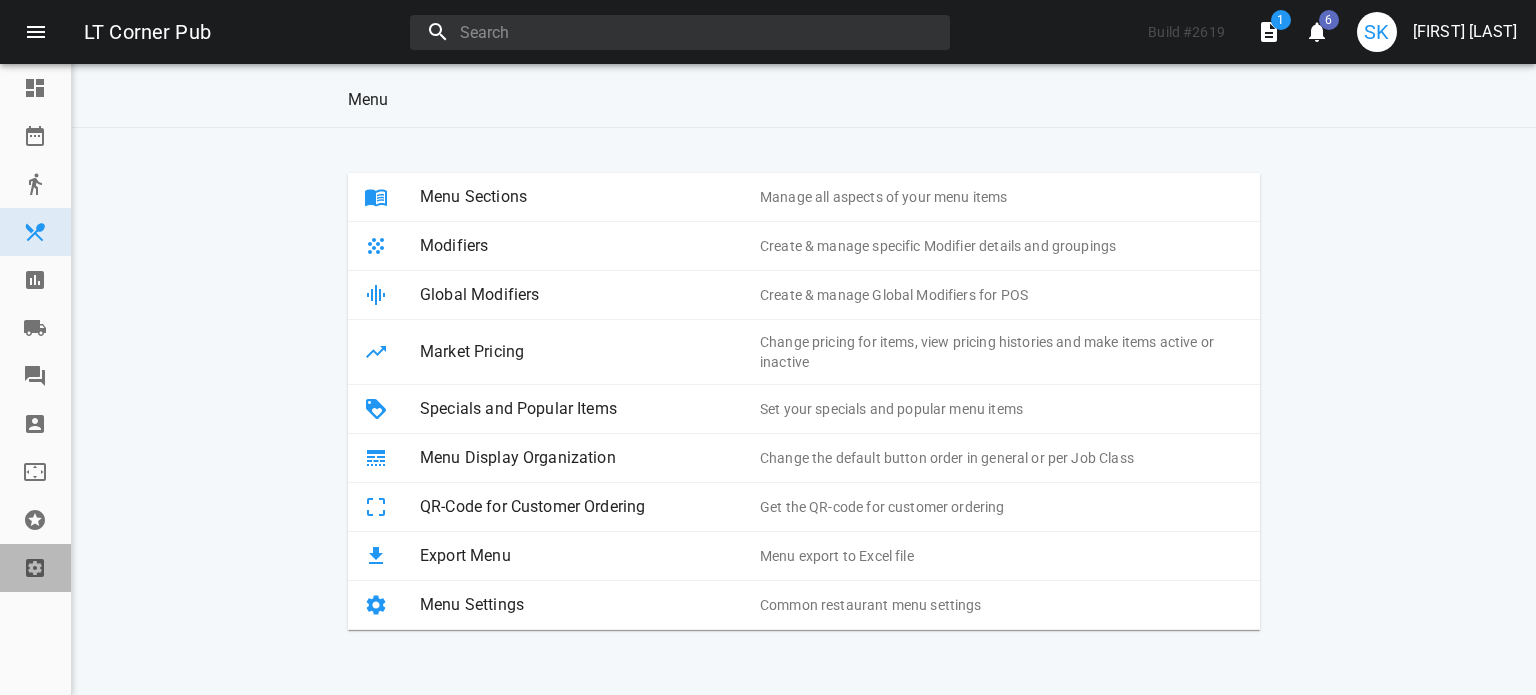 click at bounding box center (35, 568) 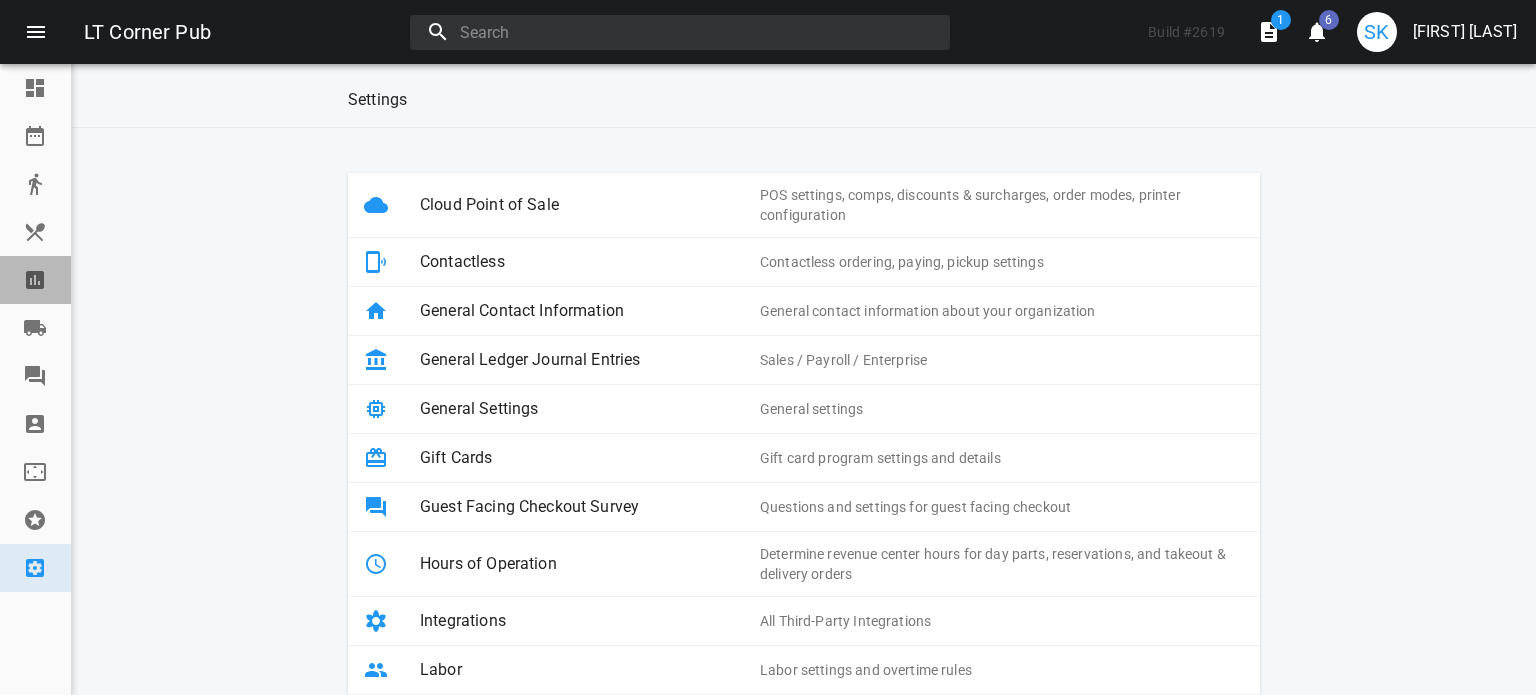 click at bounding box center [35, 280] 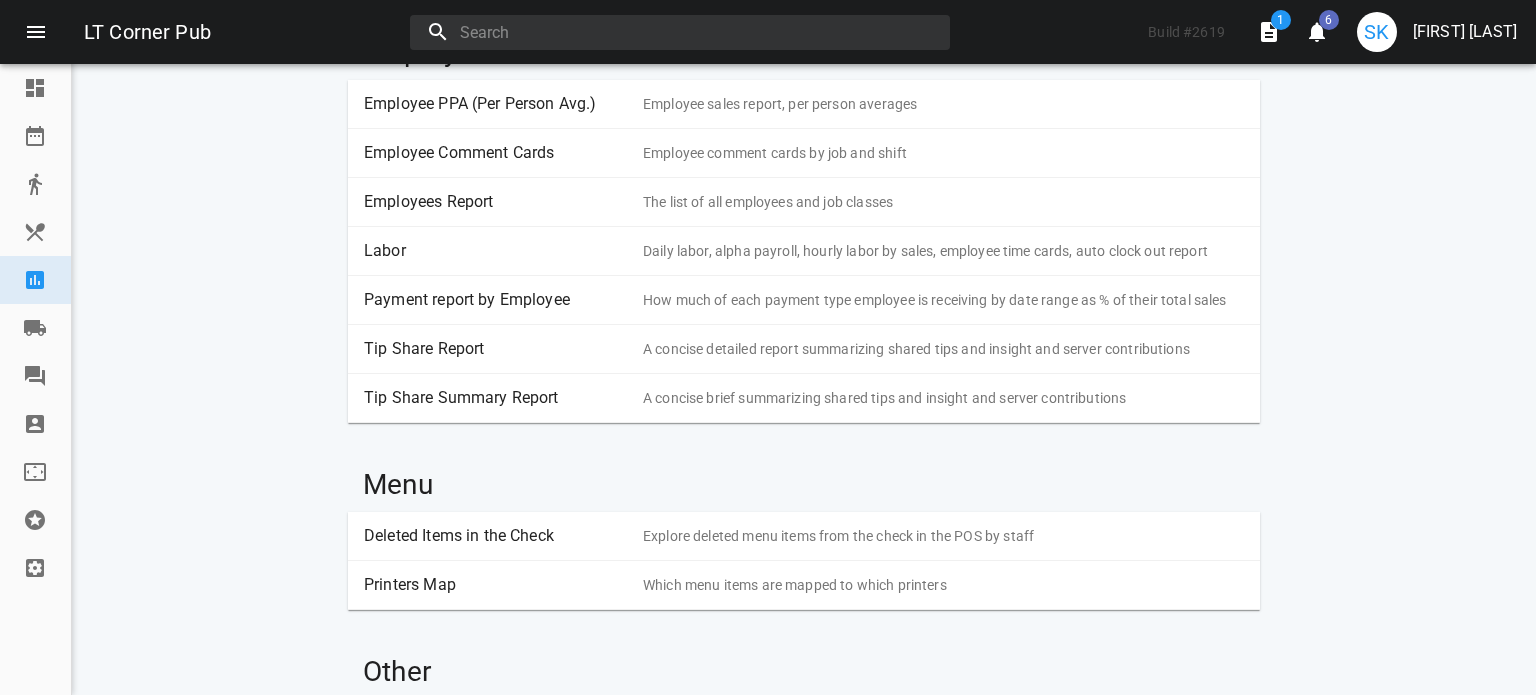 scroll, scrollTop: 1478, scrollLeft: 0, axis: vertical 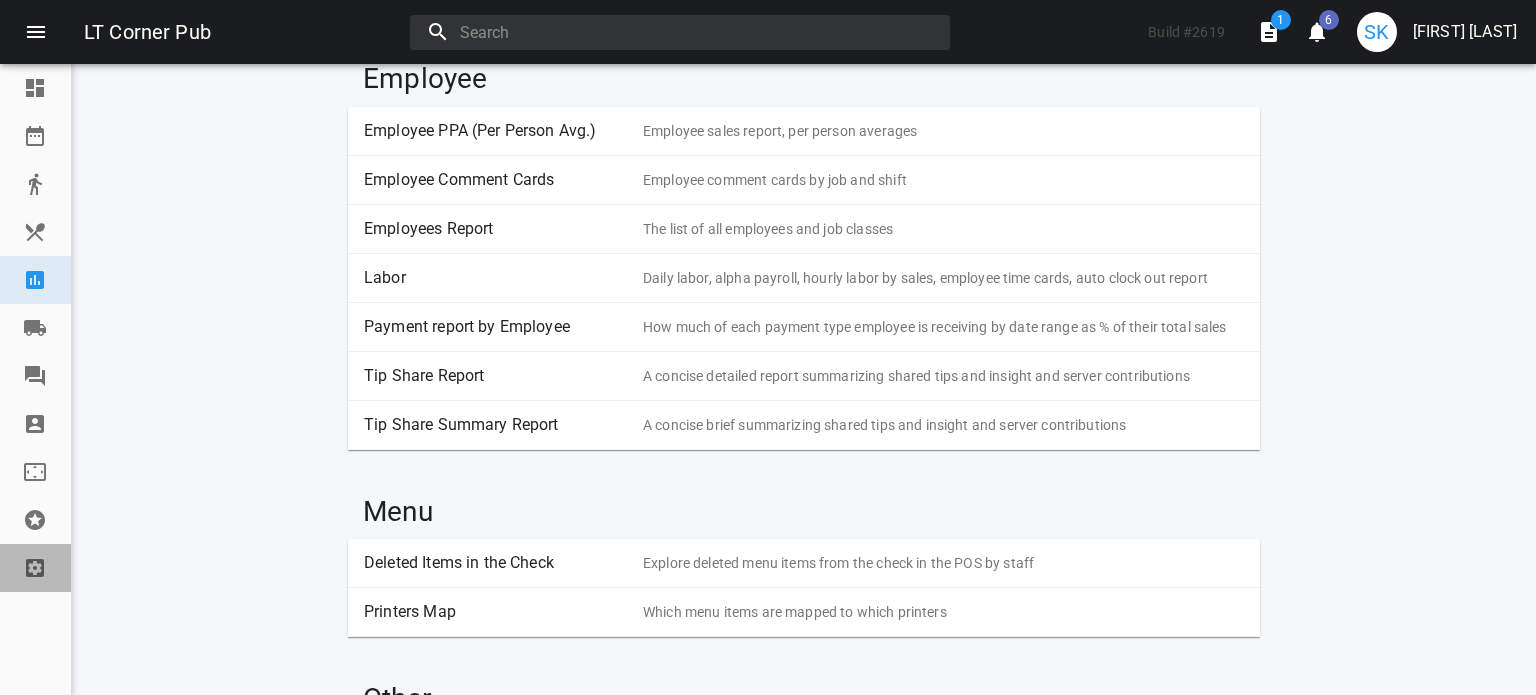 click at bounding box center [44, 568] 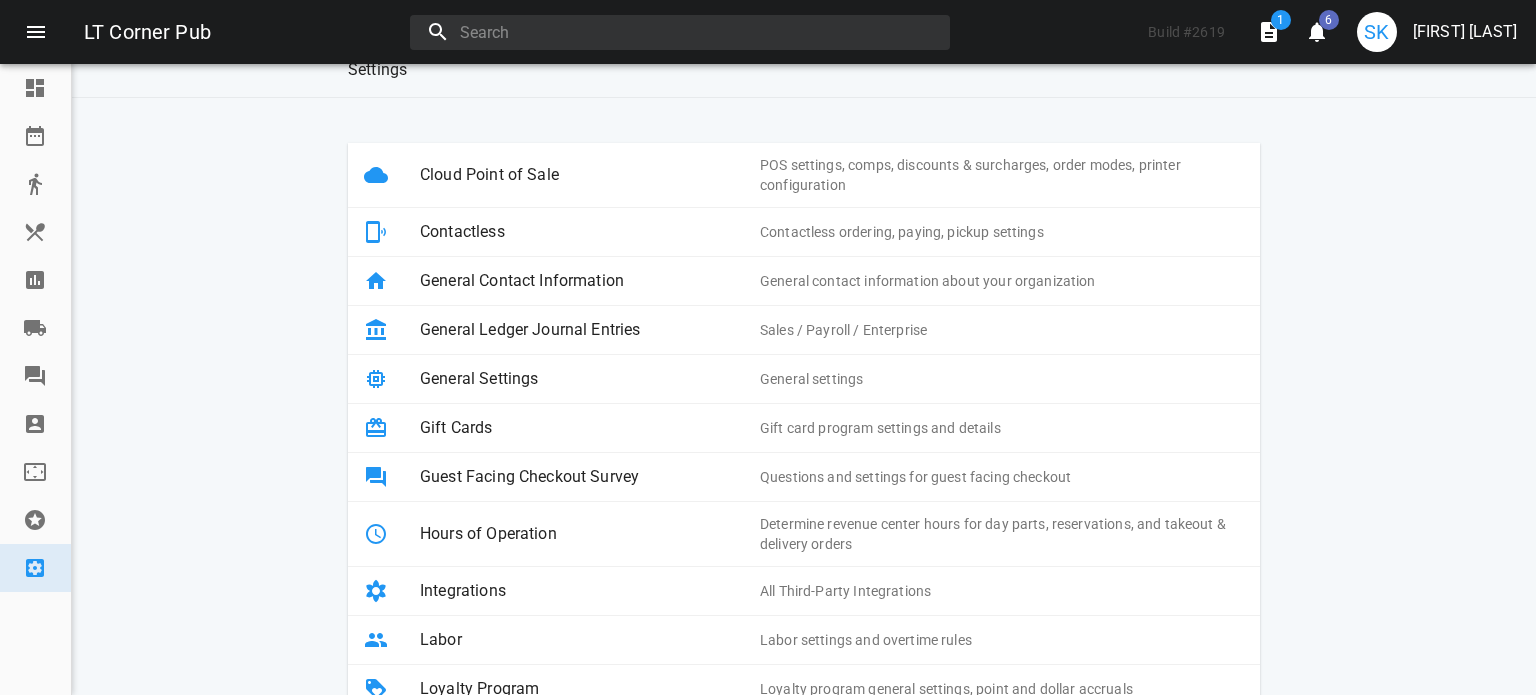 scroll, scrollTop: 0, scrollLeft: 0, axis: both 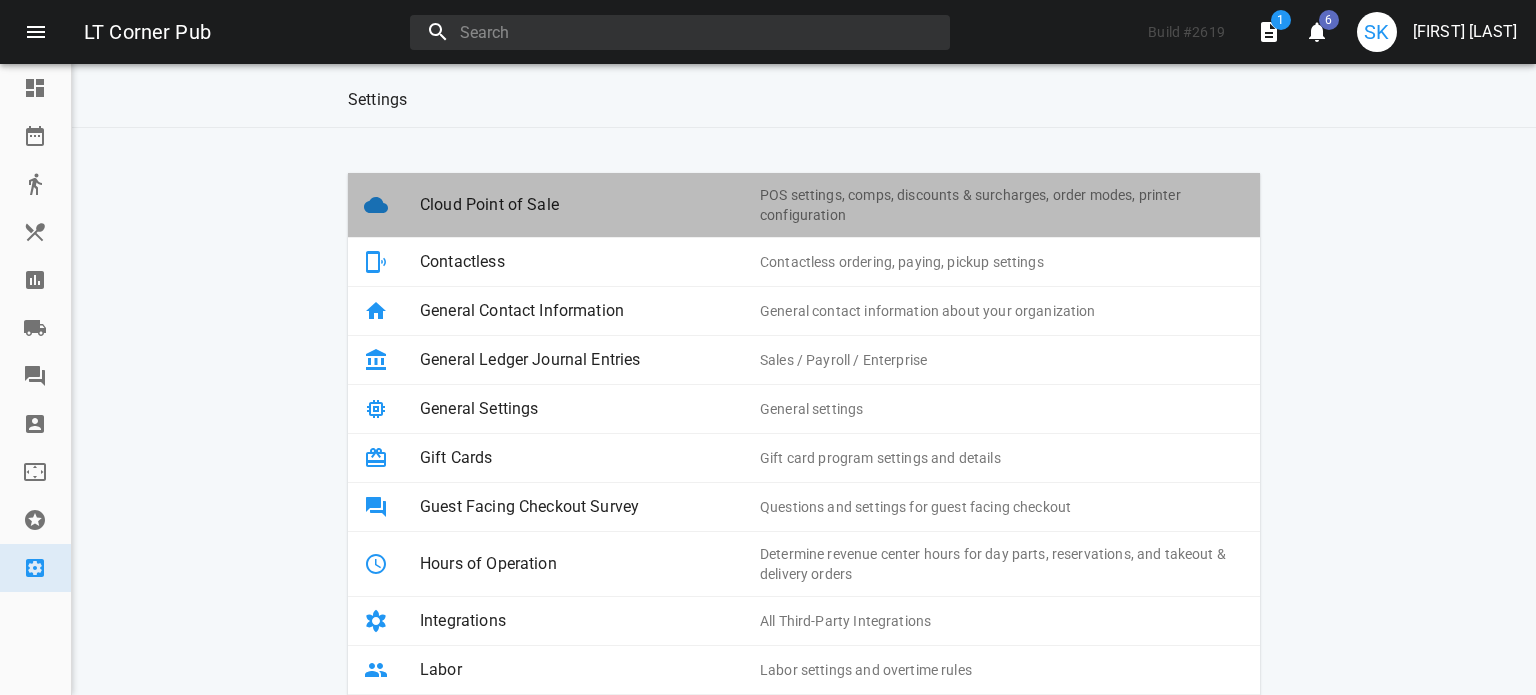 click on "Cloud Point of Sale" at bounding box center [590, 205] 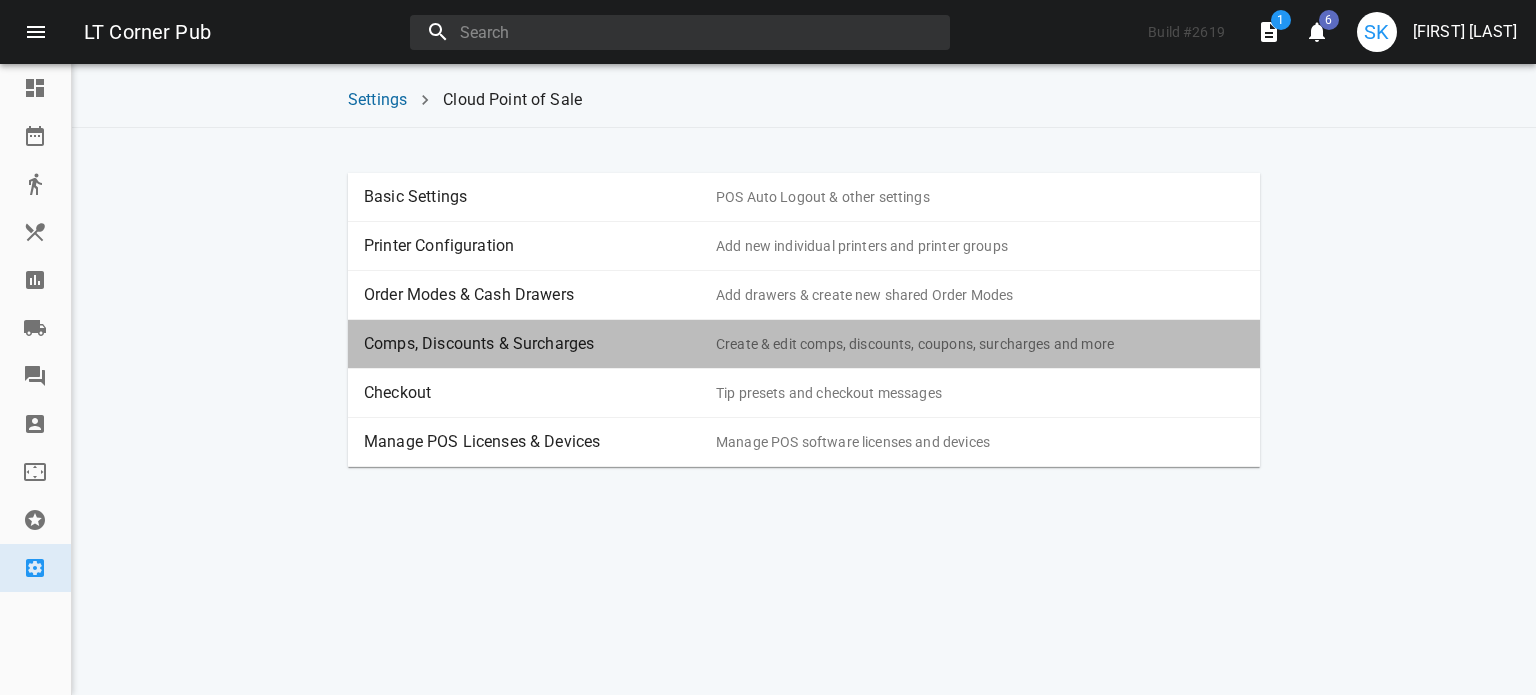 click on "Comps, Discounts & Surcharges" at bounding box center (540, 344) 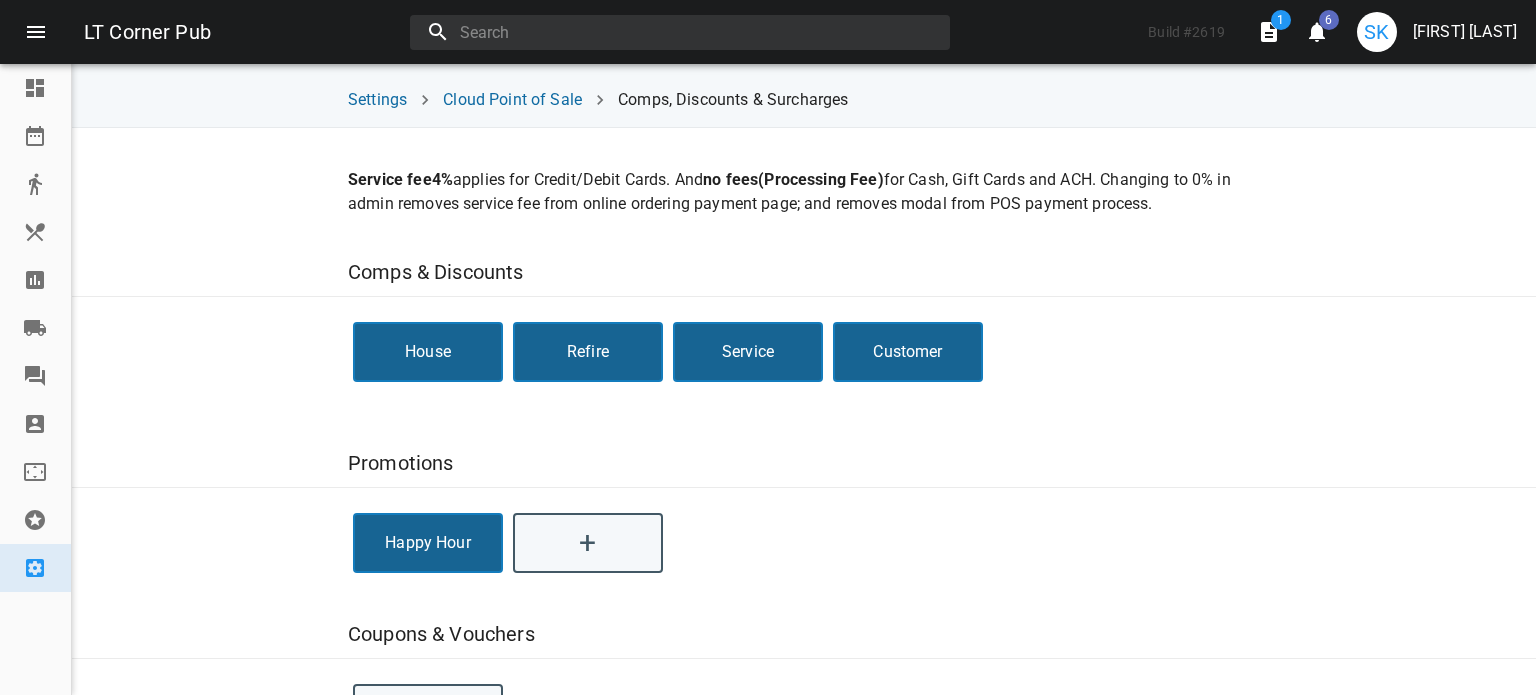 click on "Customer" at bounding box center [908, 352] 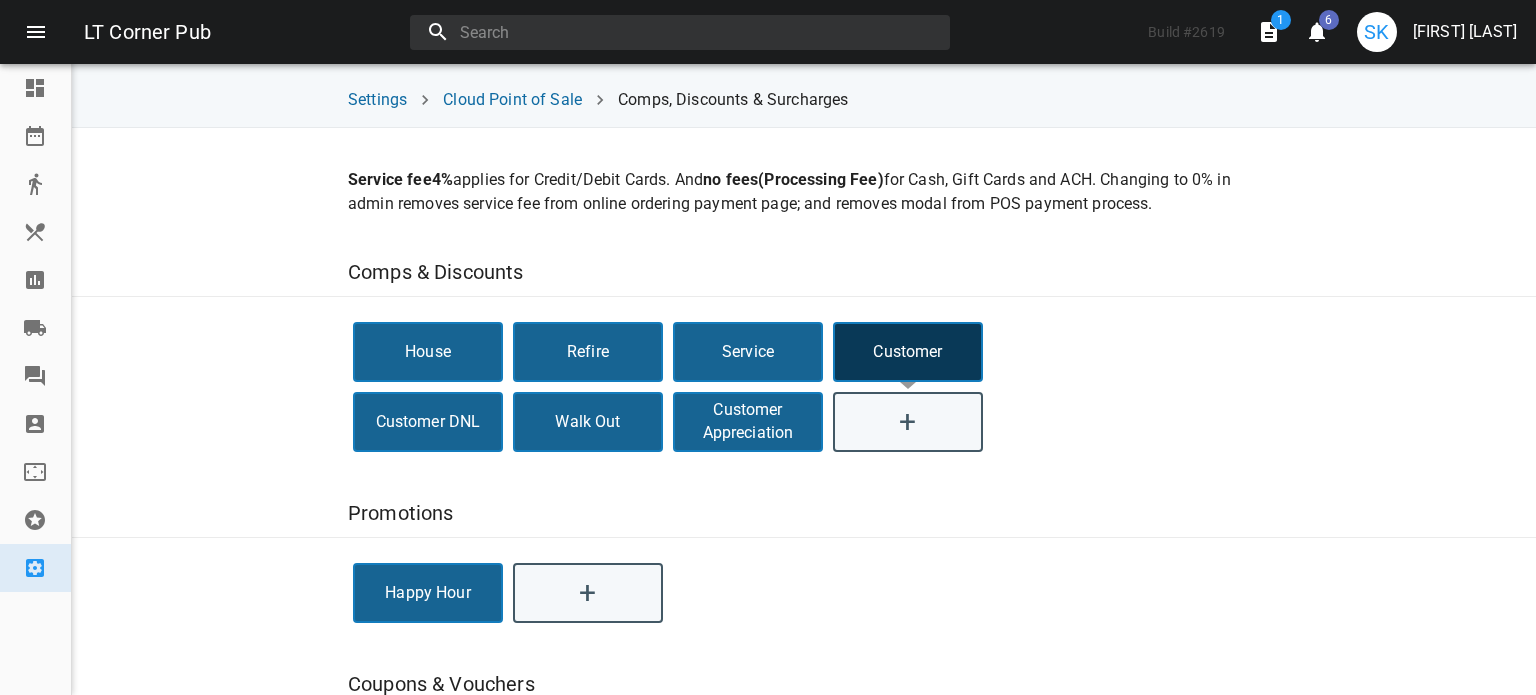 click on "House" at bounding box center (428, 352) 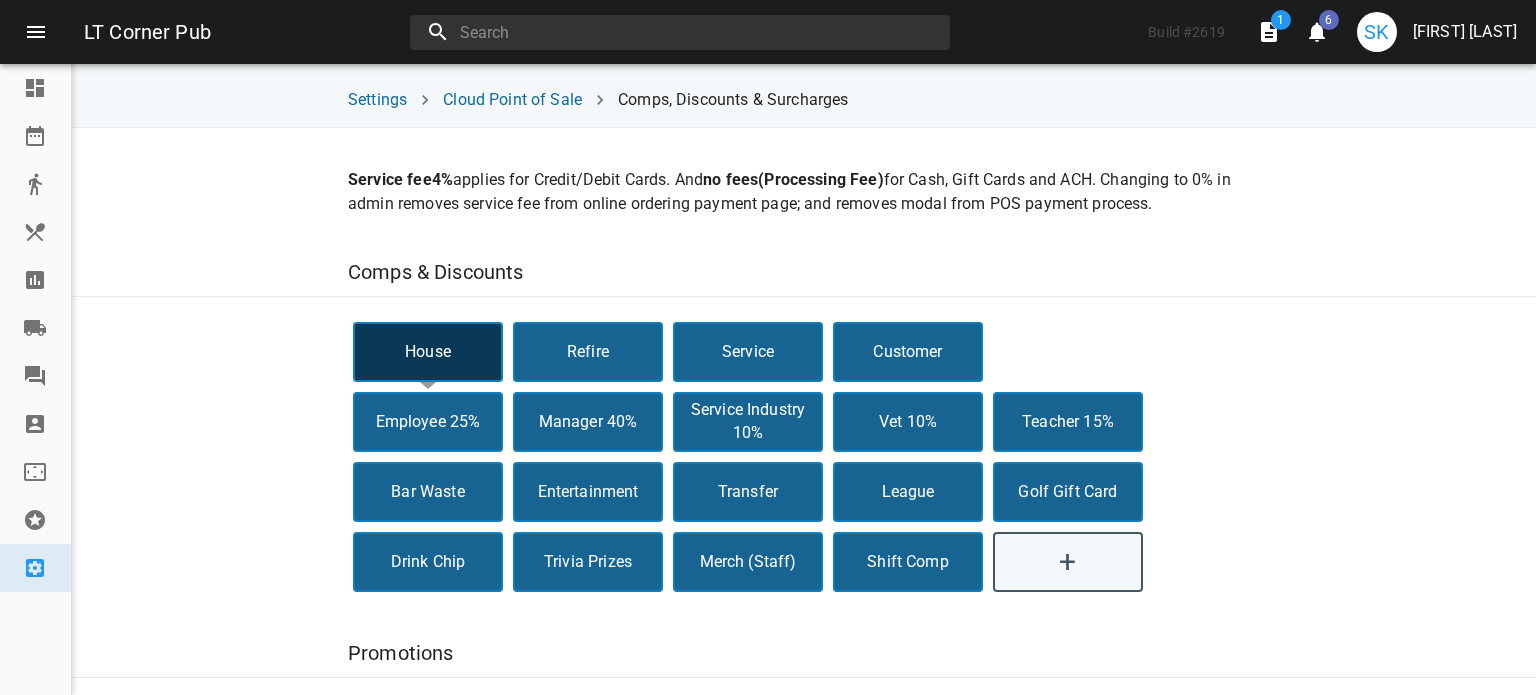 scroll, scrollTop: 100, scrollLeft: 0, axis: vertical 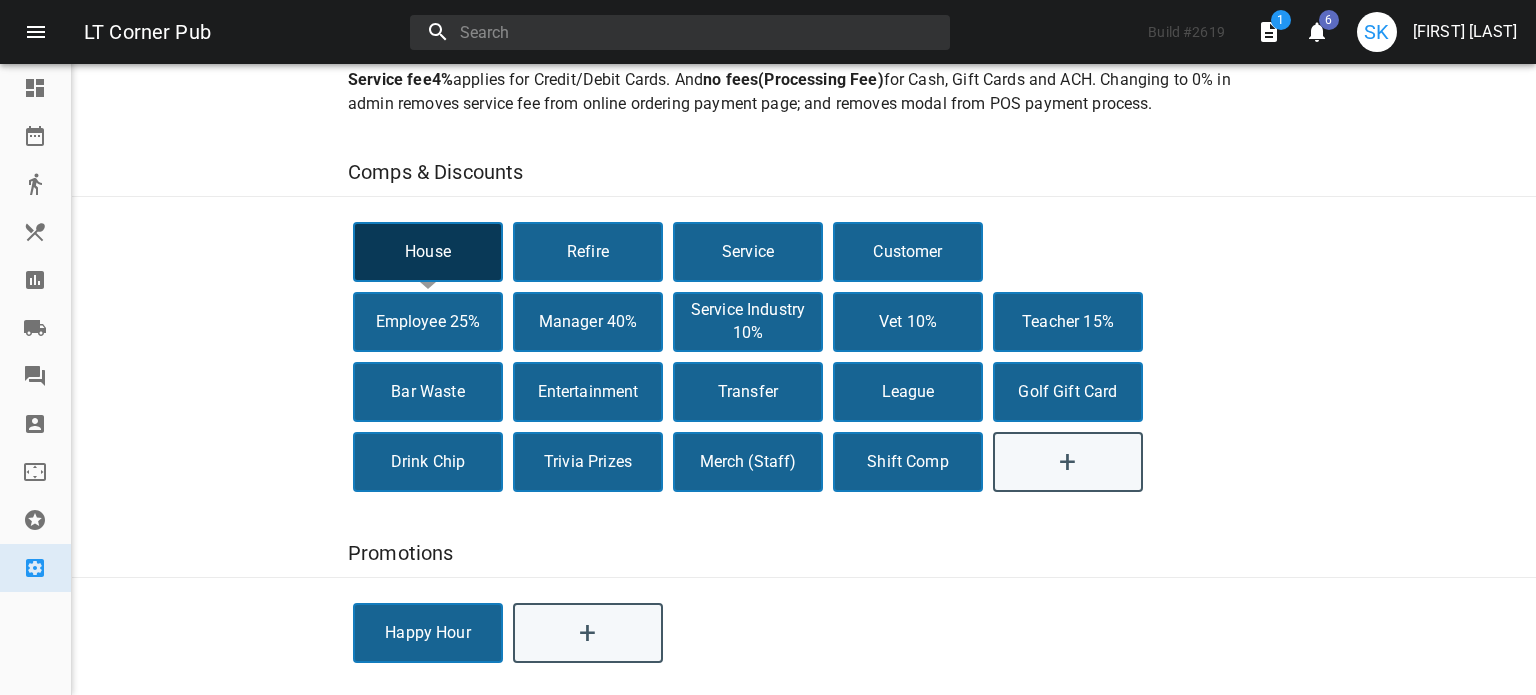 click on "Refire" at bounding box center (588, 252) 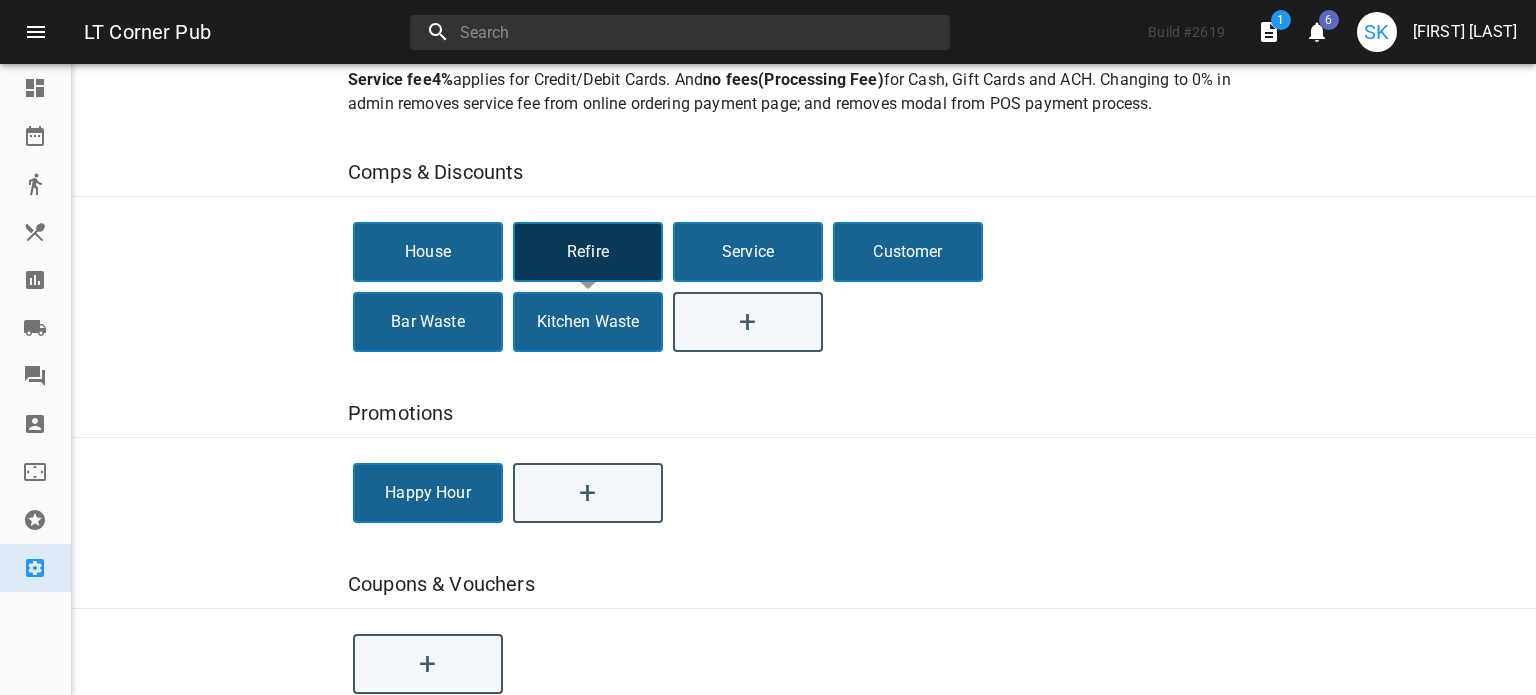 click on "Service" at bounding box center (748, 252) 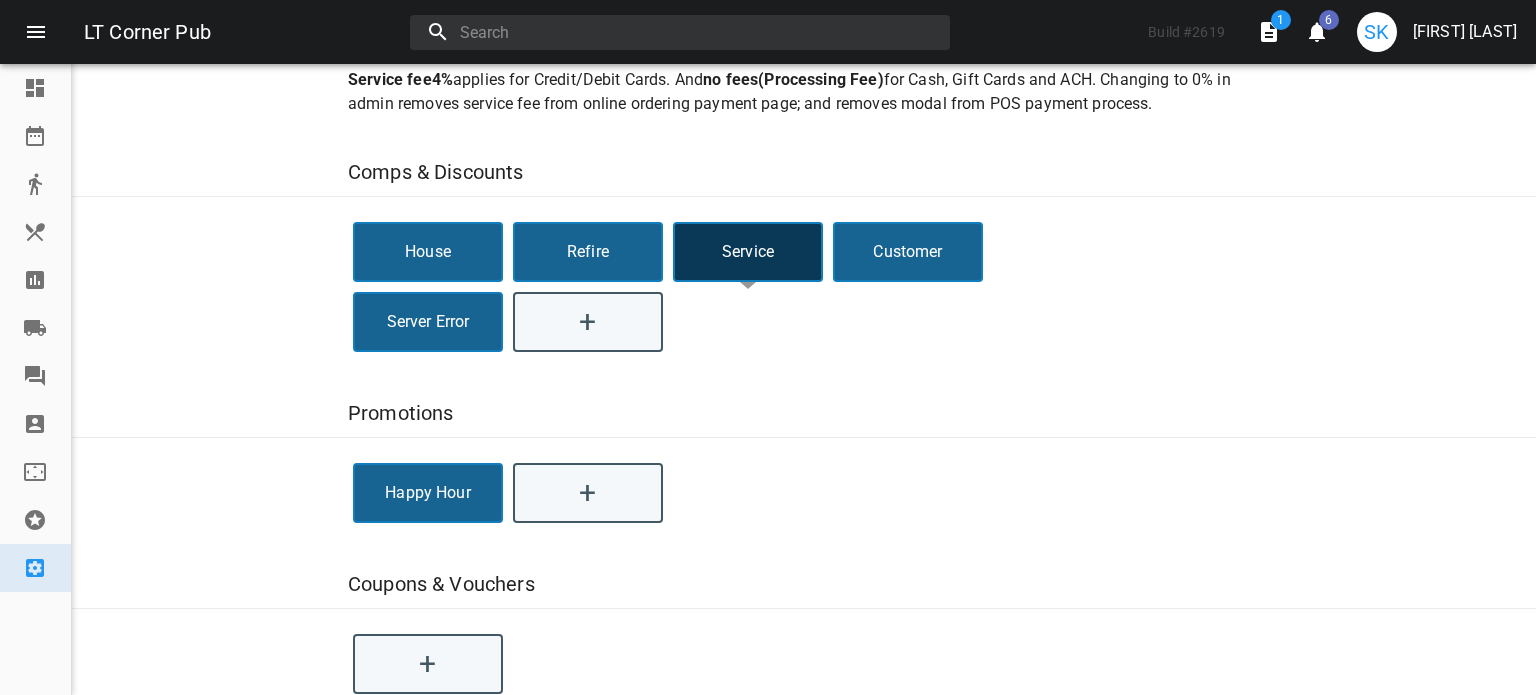click on "Customer" at bounding box center [908, 252] 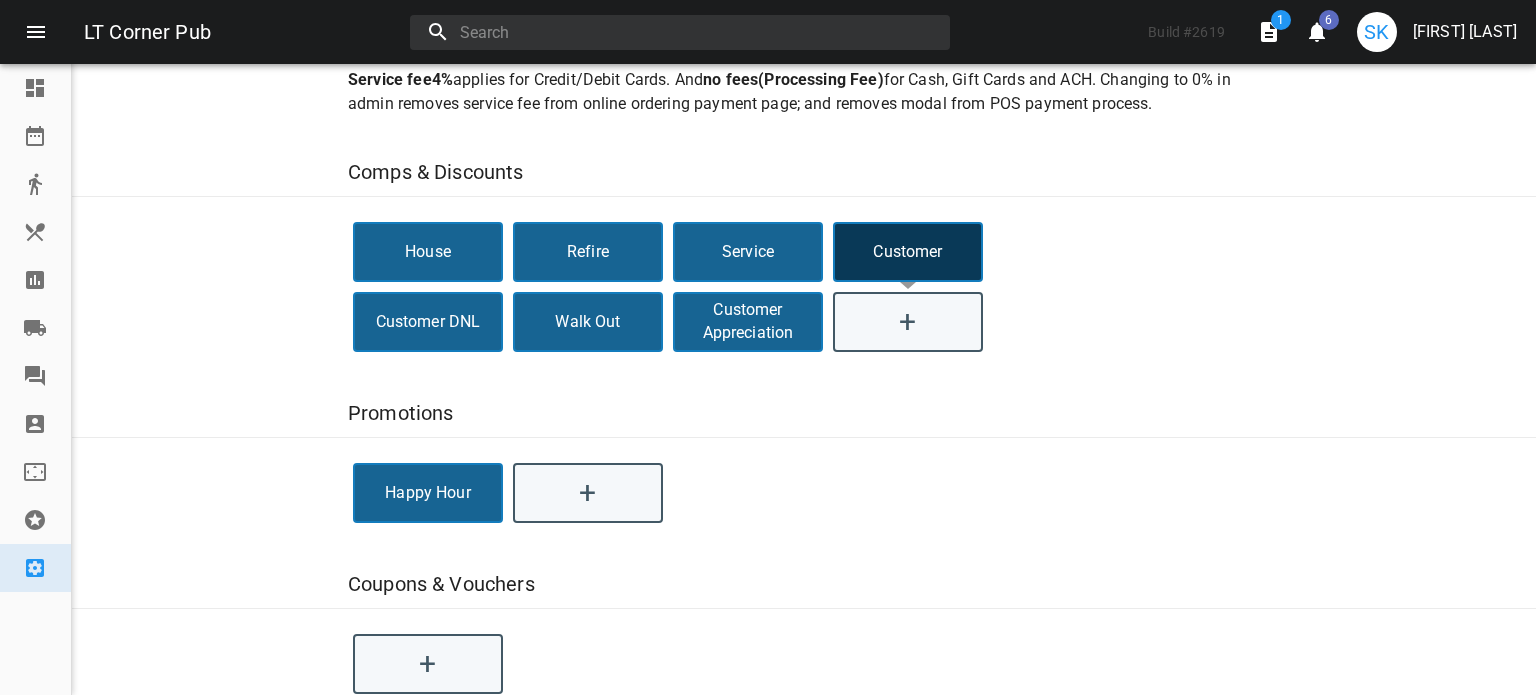 click on "House" at bounding box center (428, 252) 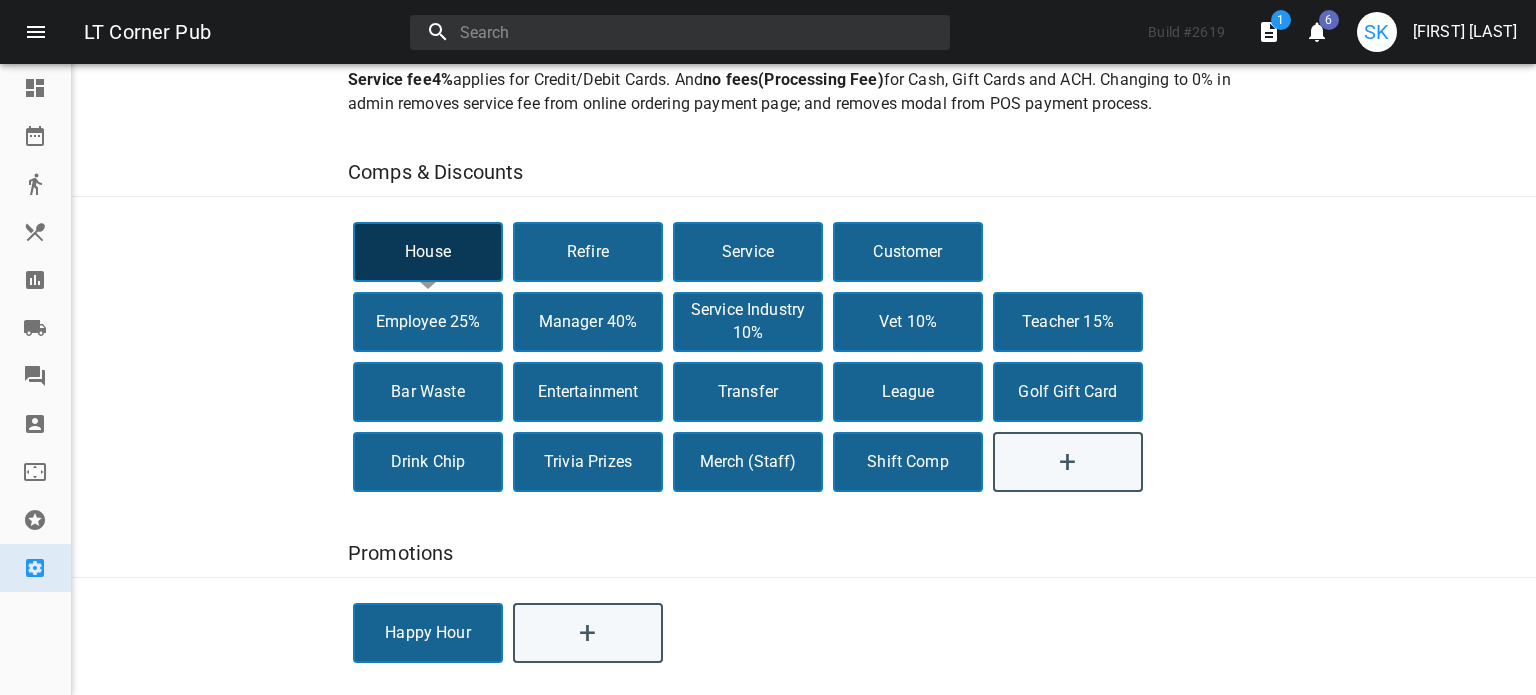 click on "Refire" at bounding box center (588, 252) 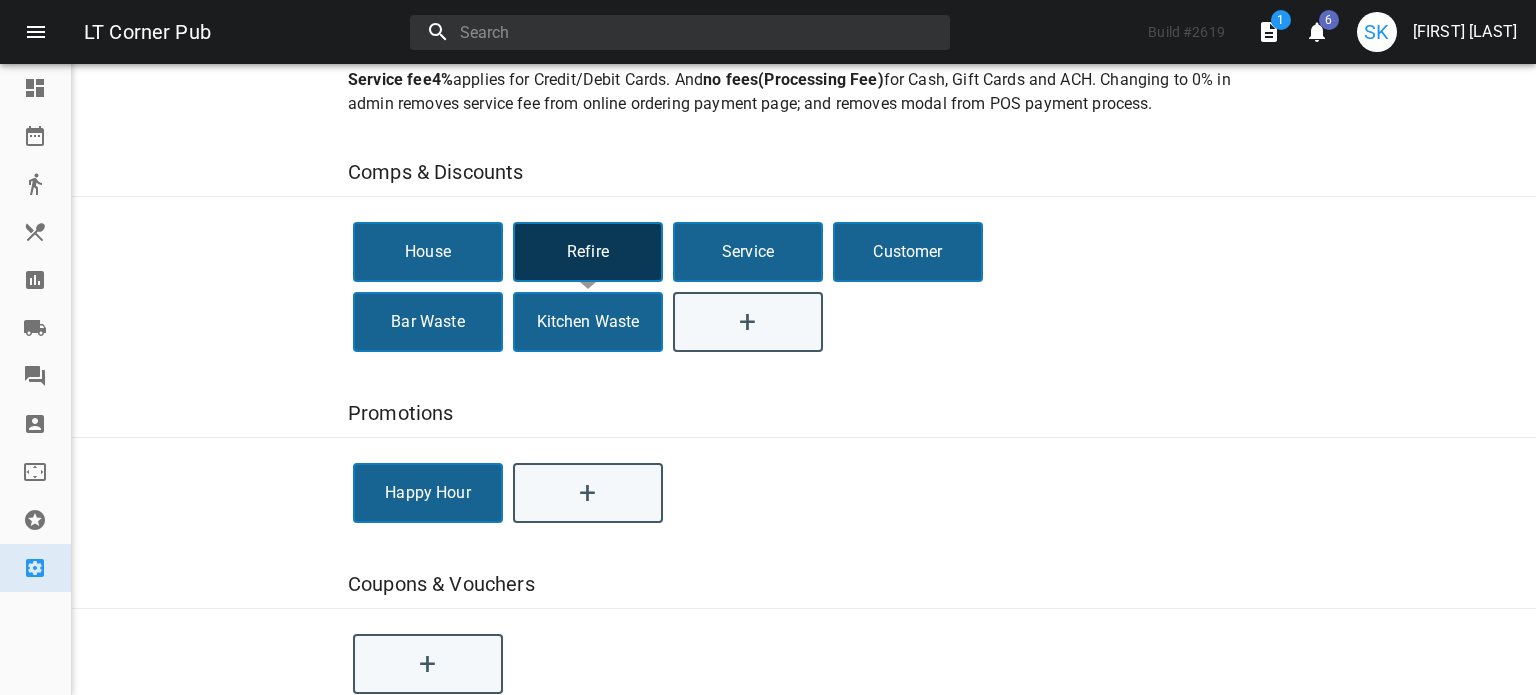 click on "Service" at bounding box center [748, 252] 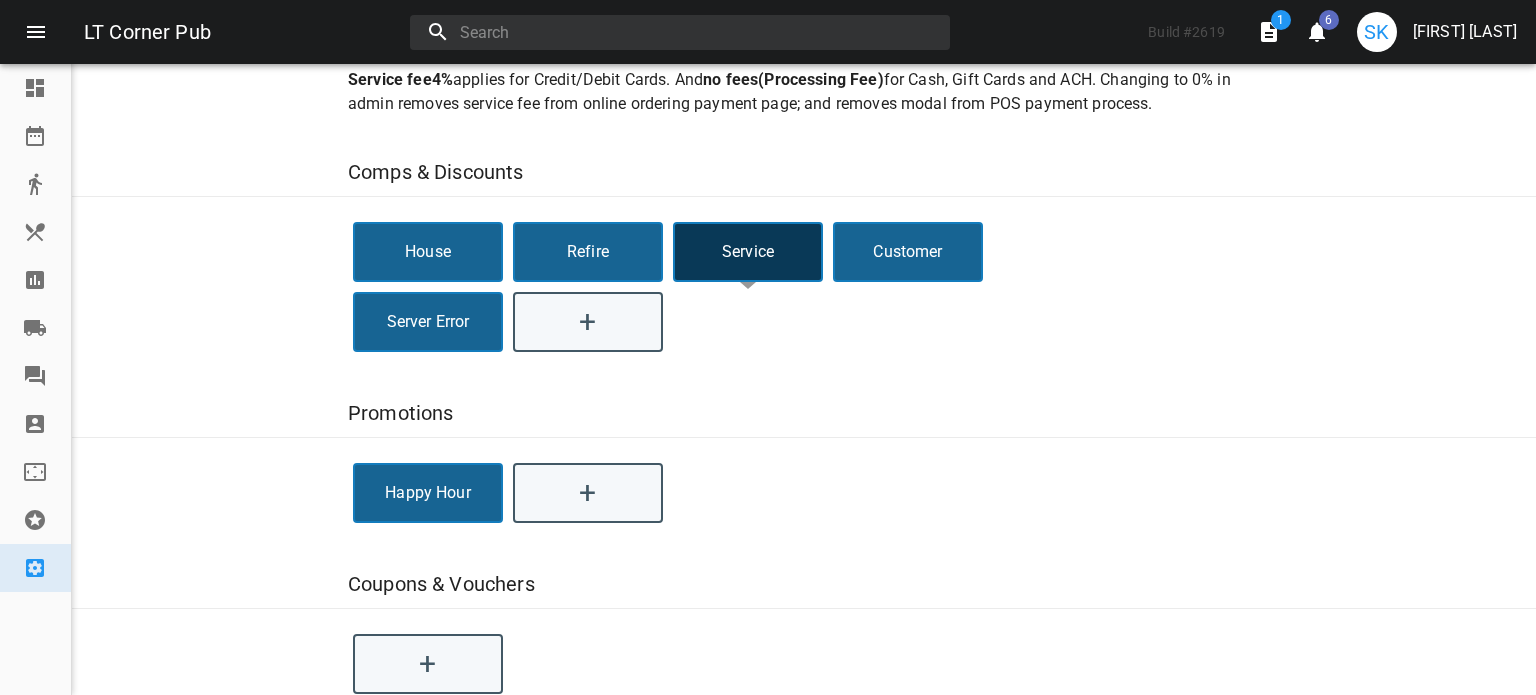 click on "House" at bounding box center (428, 252) 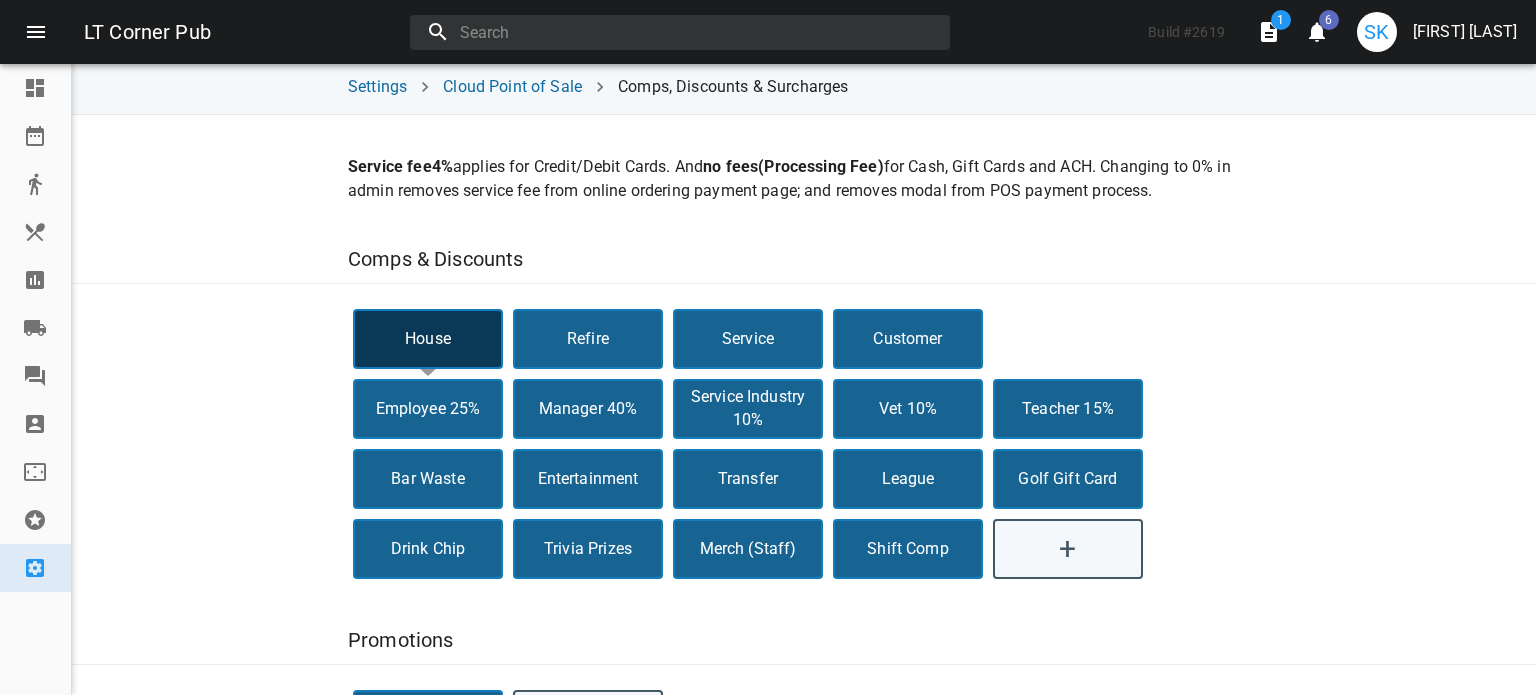 scroll, scrollTop: 0, scrollLeft: 0, axis: both 